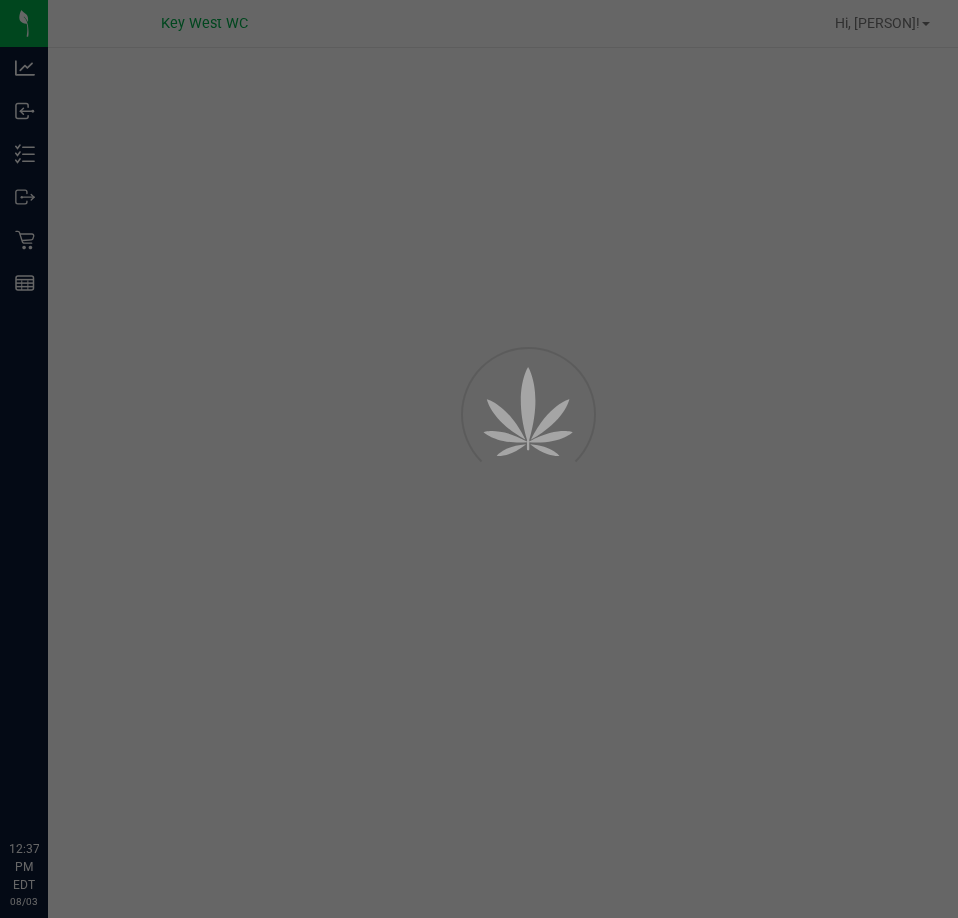 scroll, scrollTop: 0, scrollLeft: 0, axis: both 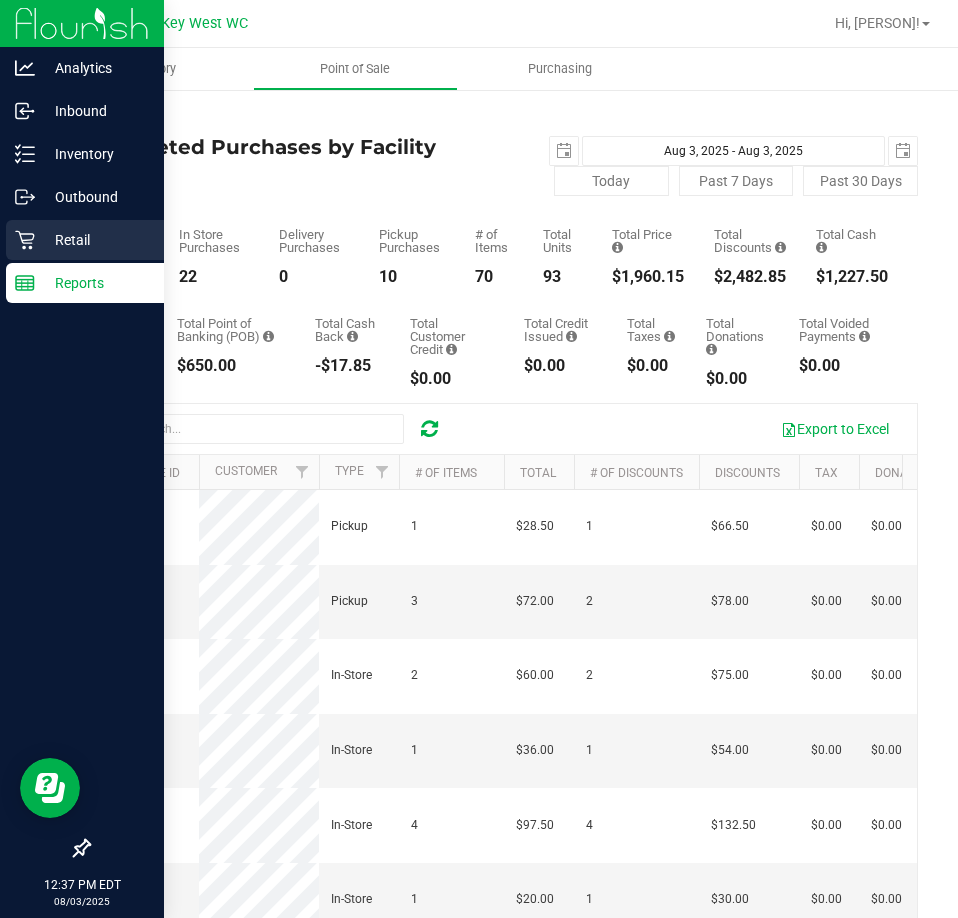 click on "Retail" at bounding box center [95, 240] 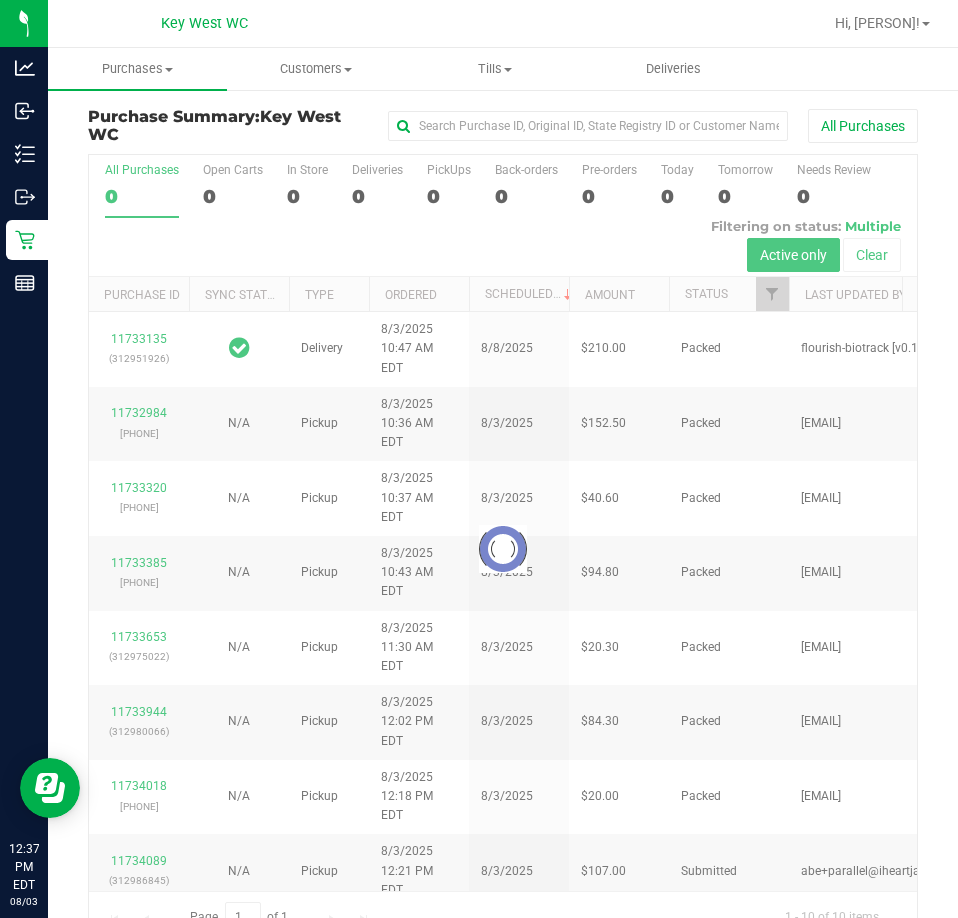 scroll, scrollTop: 45, scrollLeft: 0, axis: vertical 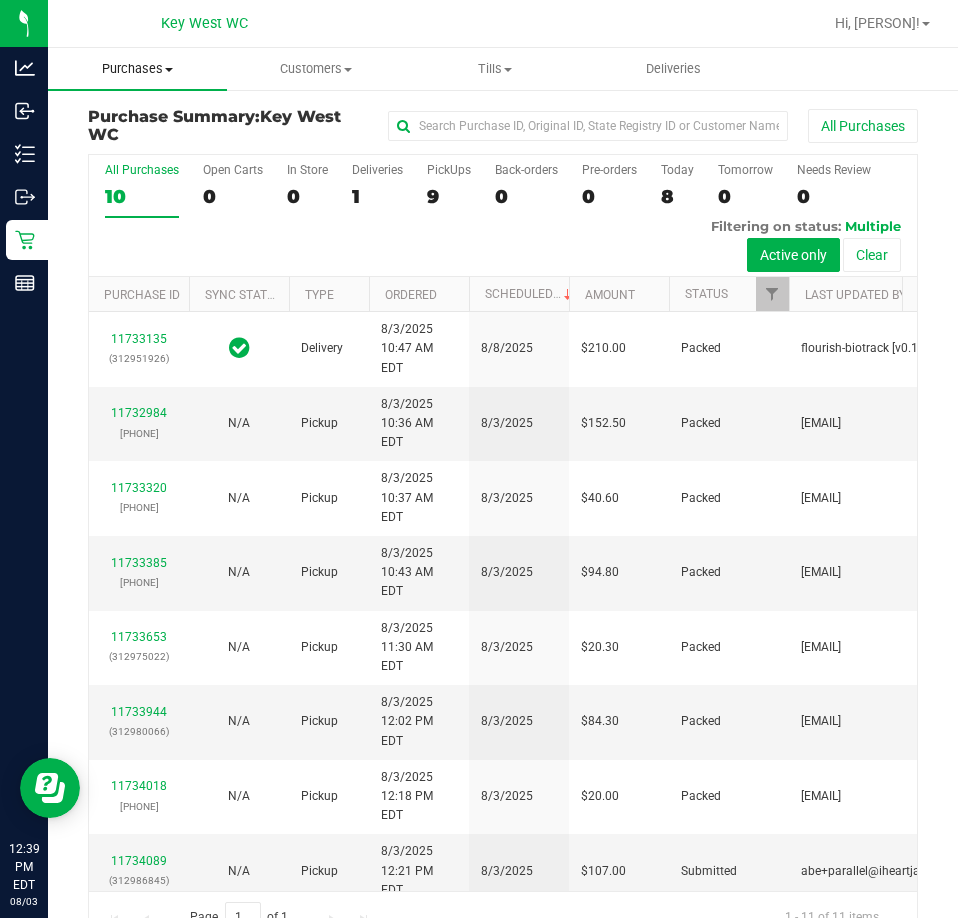 click at bounding box center (169, 70) 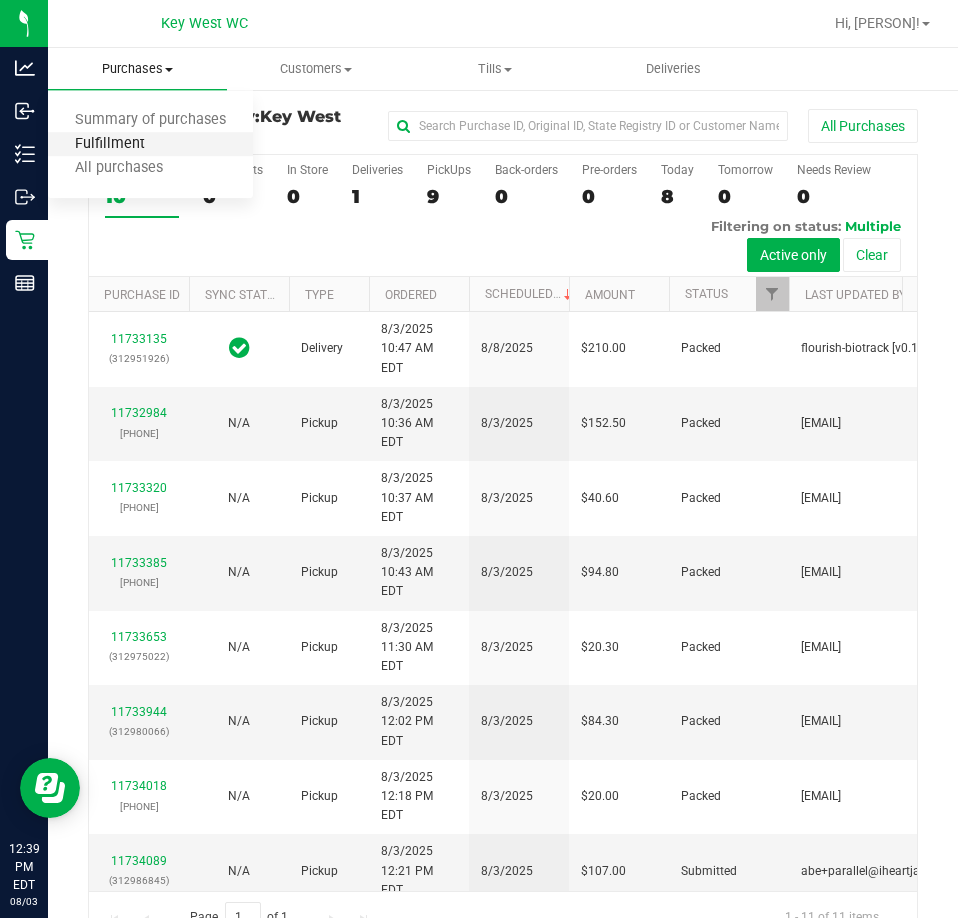 click on "Fulfillment" at bounding box center (110, 144) 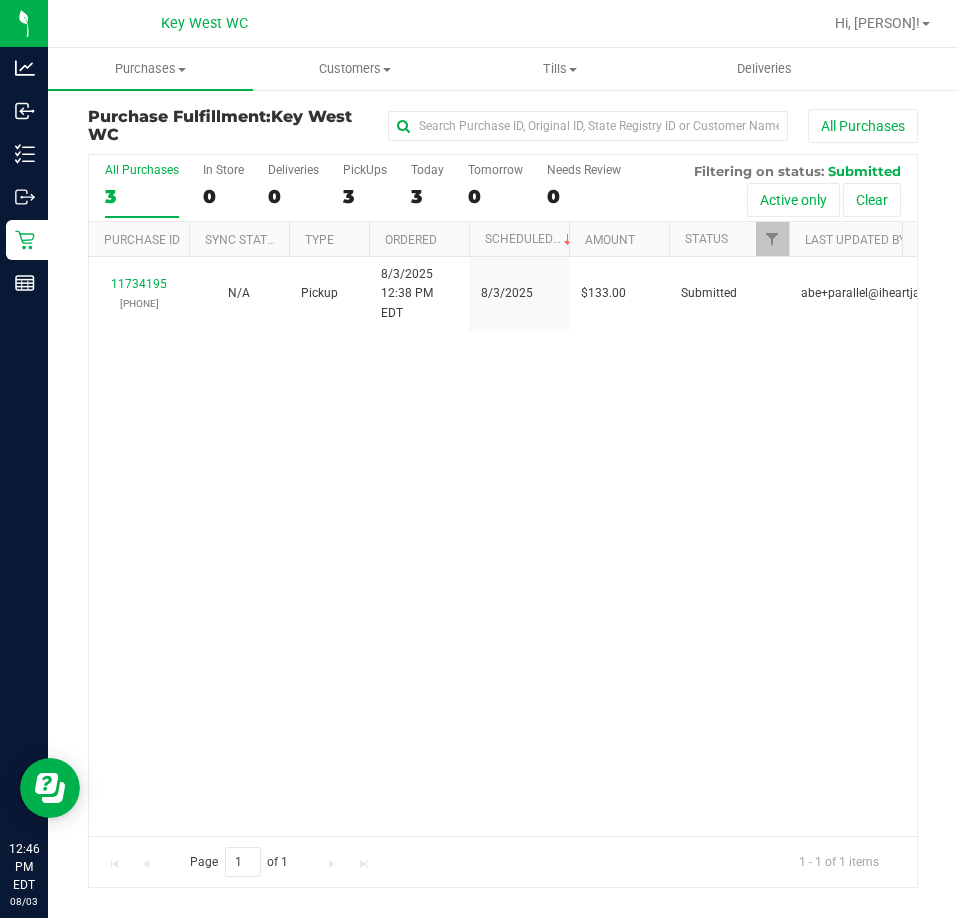 click on "11734195
(312990687)
N/A
Pickup 8/3/2025 12:38 PM EDT 8/3/2025
$133.00
Submitted abe+parallel@iheartjane.com" at bounding box center [503, 546] 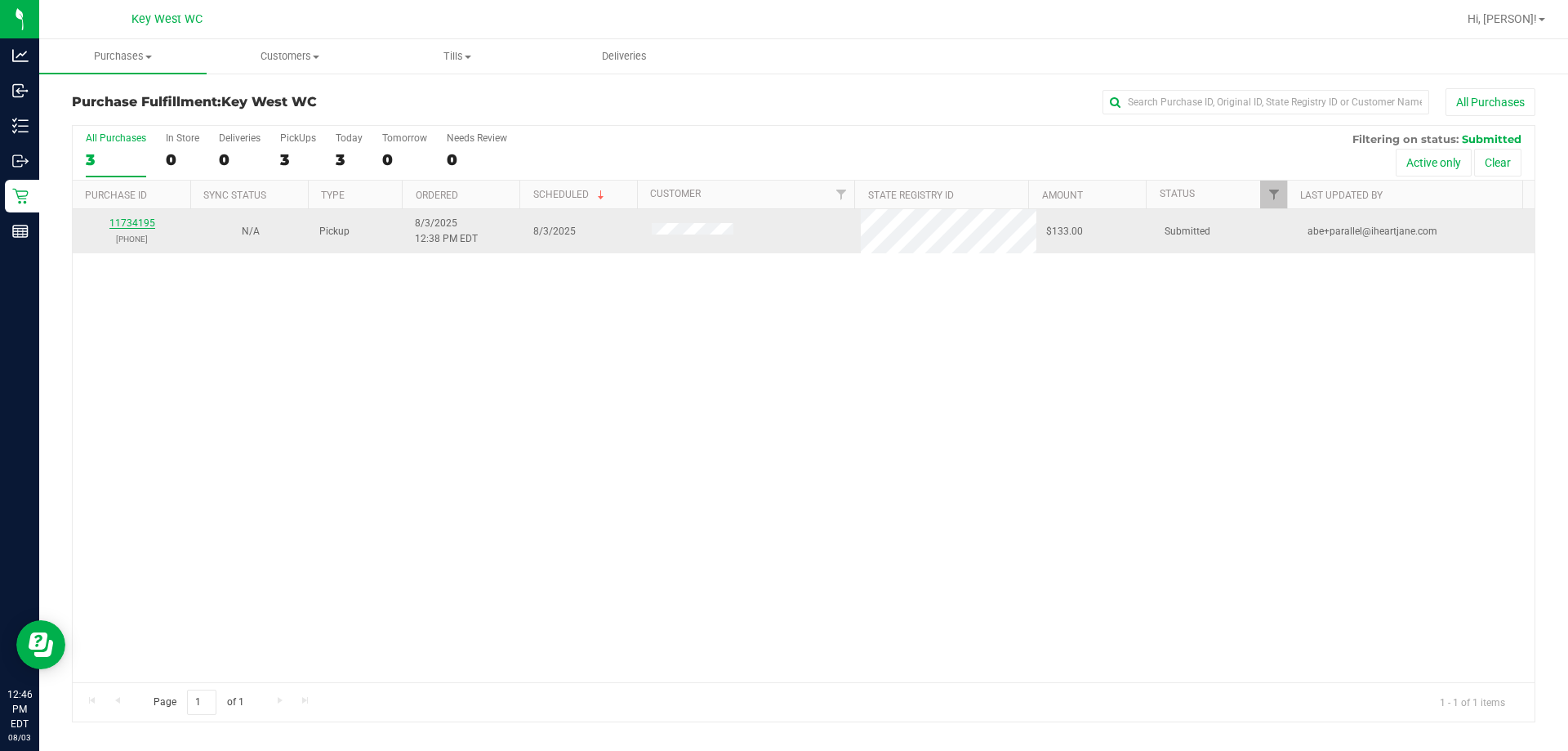 click on "11734195" at bounding box center [132, 223] 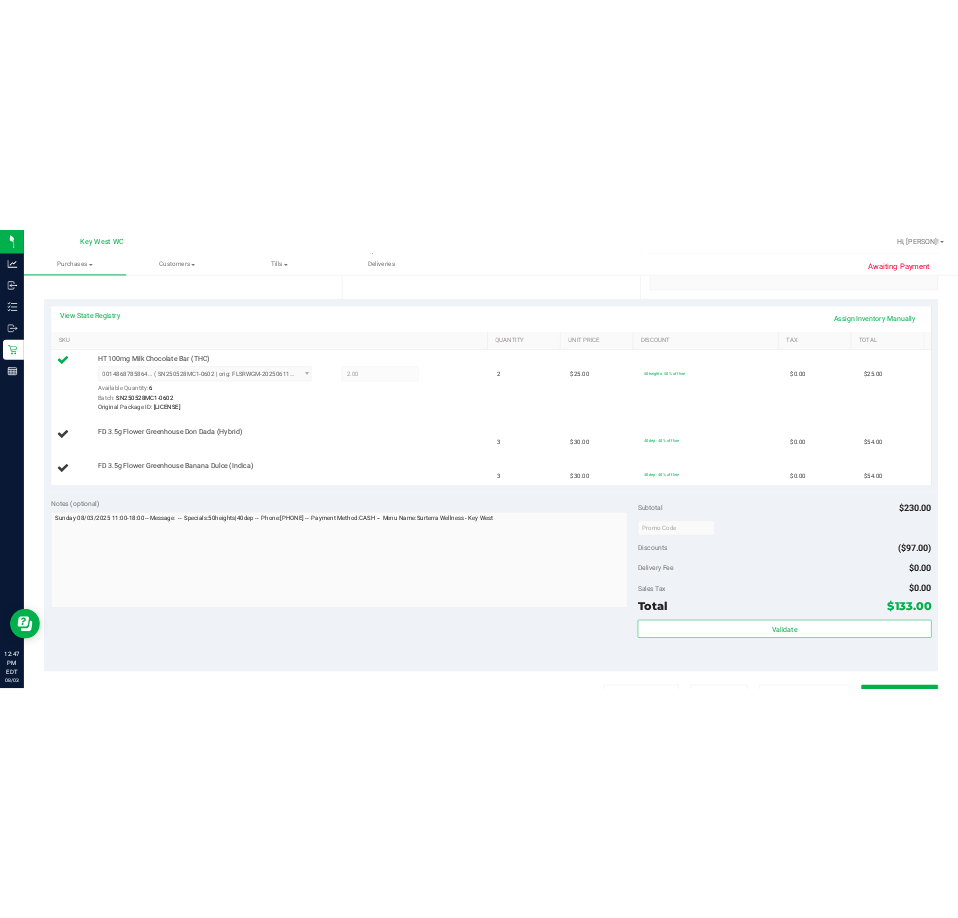 scroll, scrollTop: 0, scrollLeft: 0, axis: both 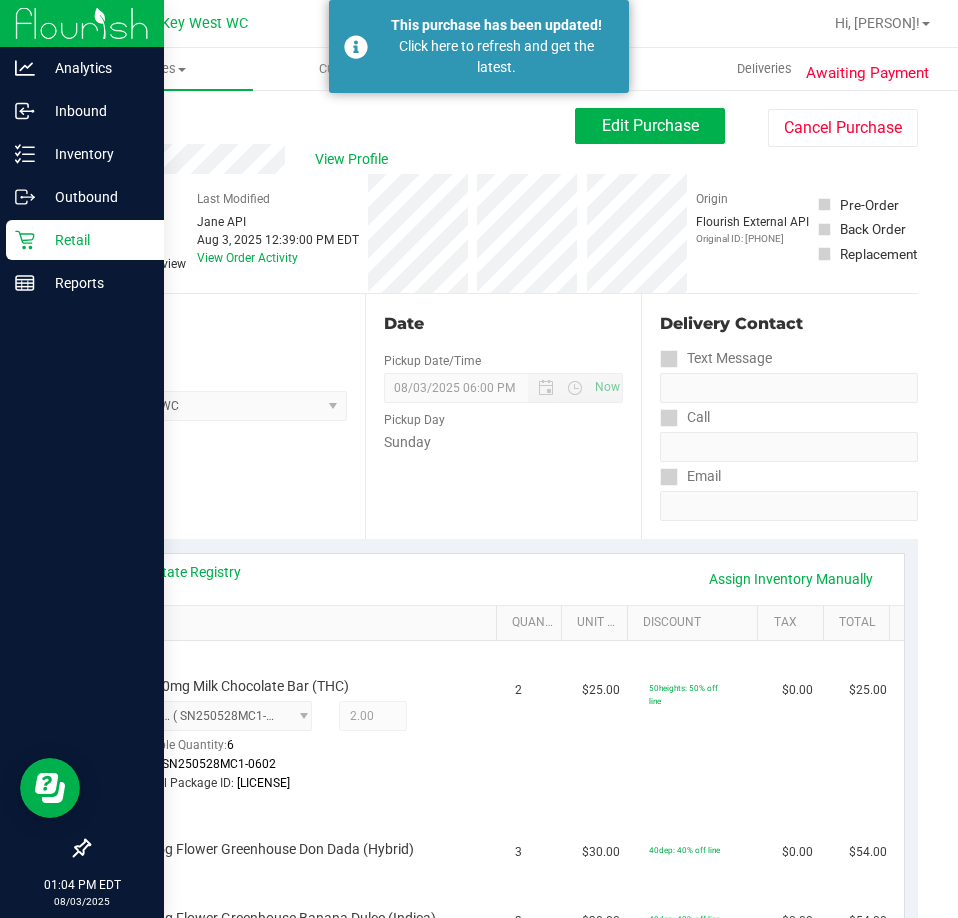 click on "Retail" at bounding box center (95, 240) 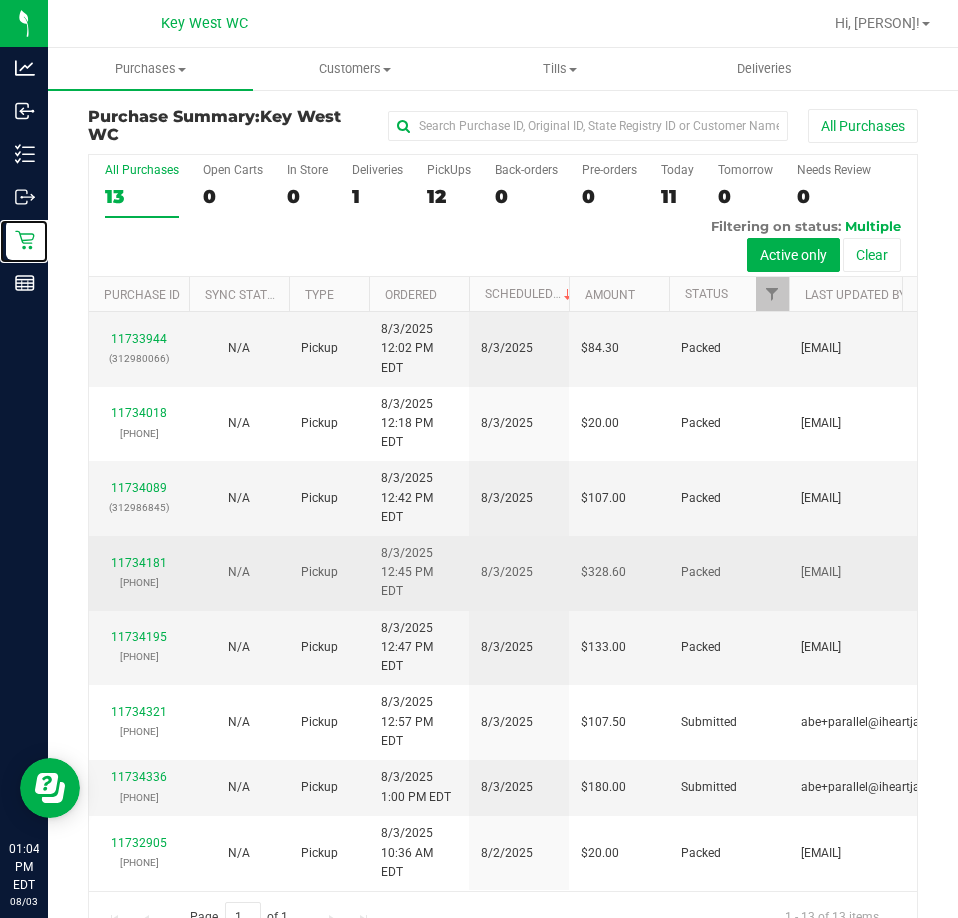 scroll, scrollTop: 520, scrollLeft: 0, axis: vertical 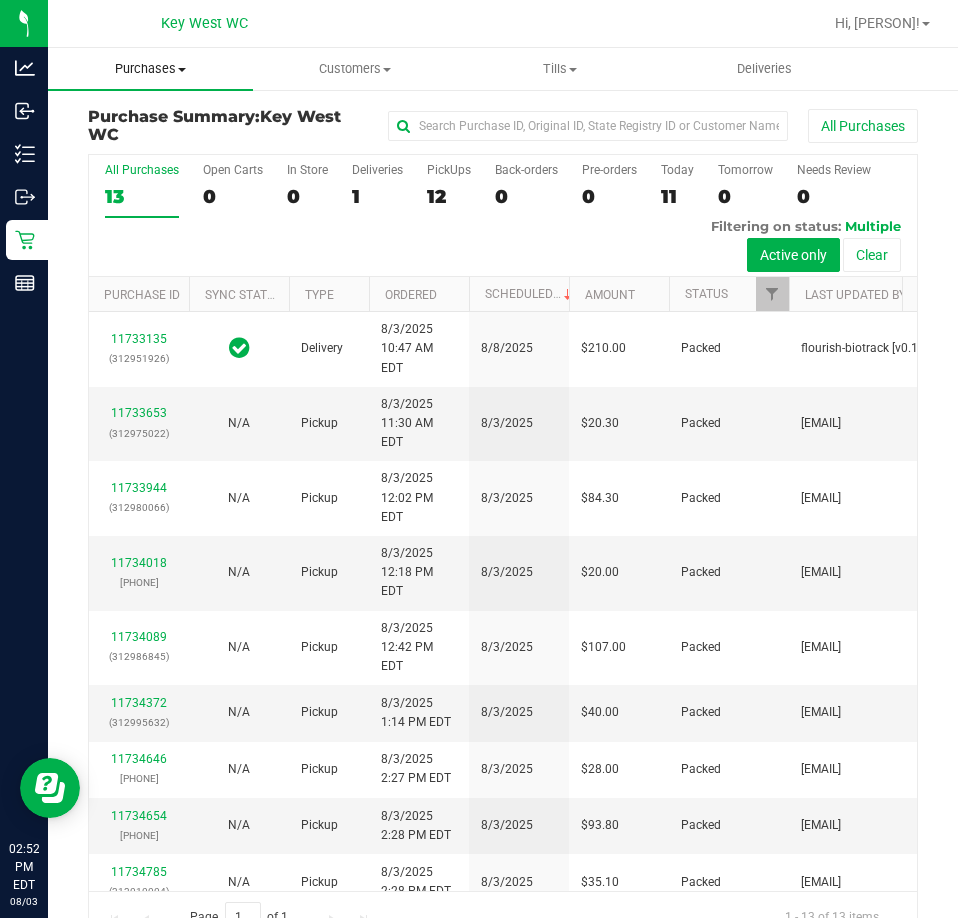 click on "Purchases" at bounding box center (150, 69) 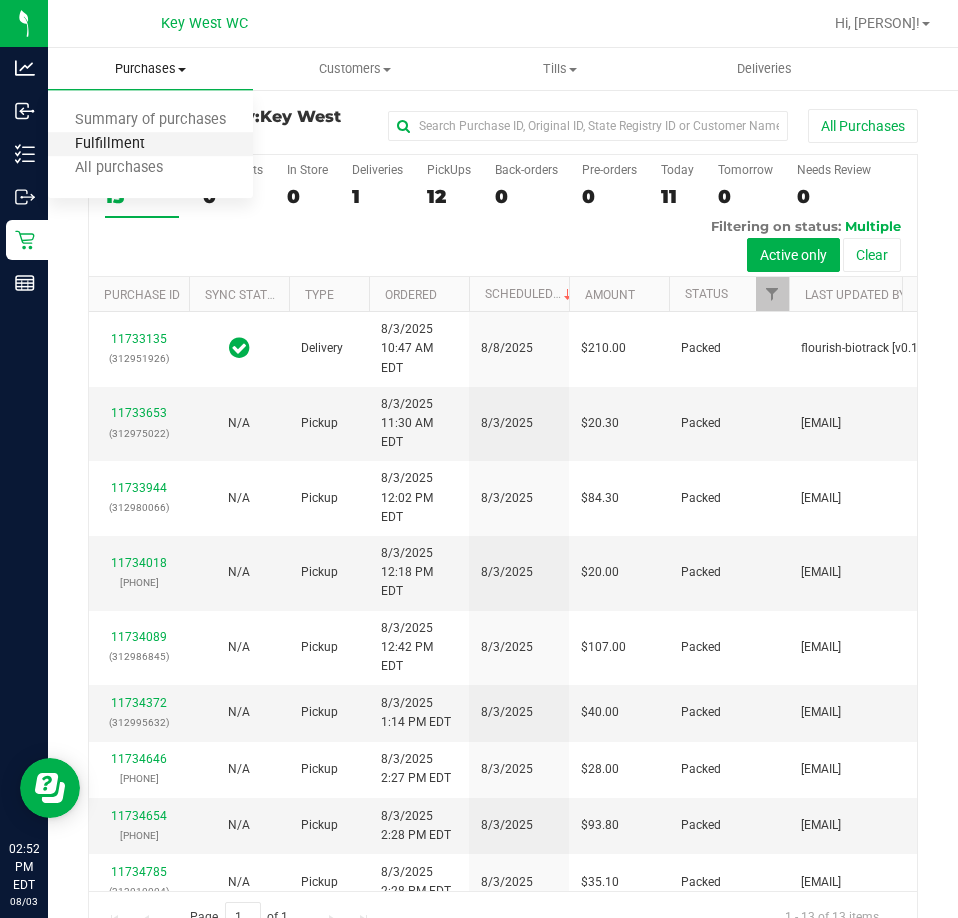 click on "Fulfillment" at bounding box center [110, 144] 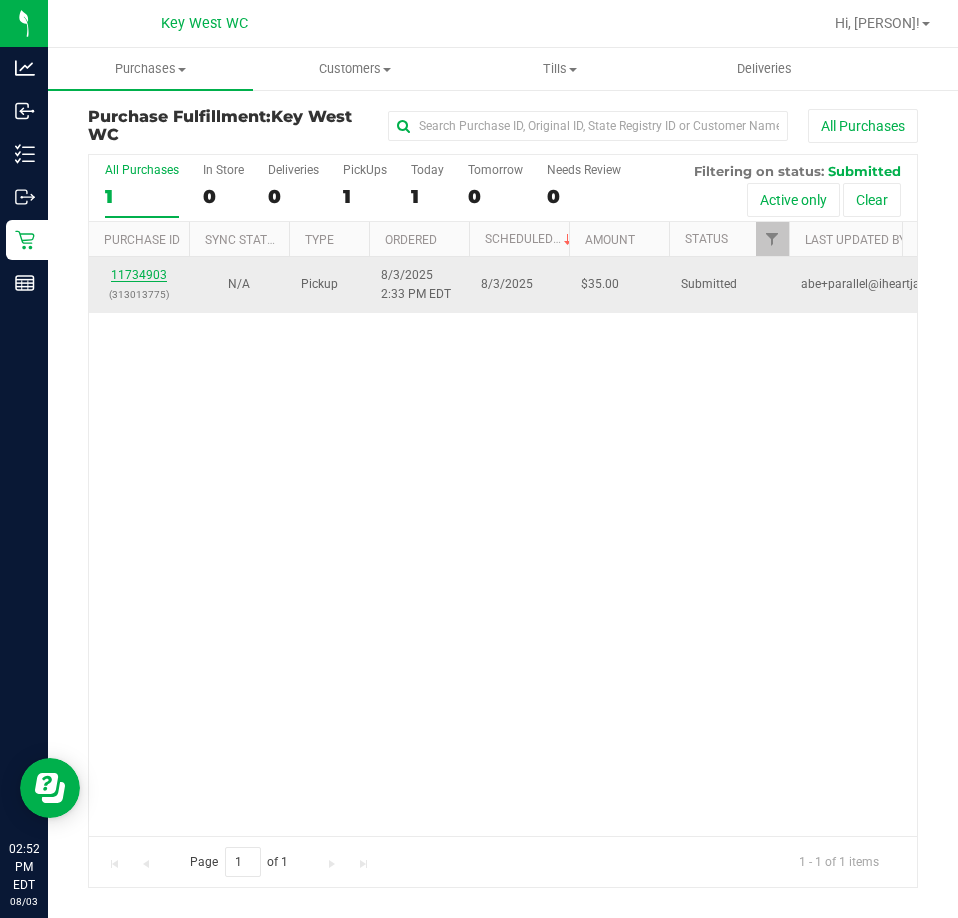 click on "11734903" at bounding box center (139, 275) 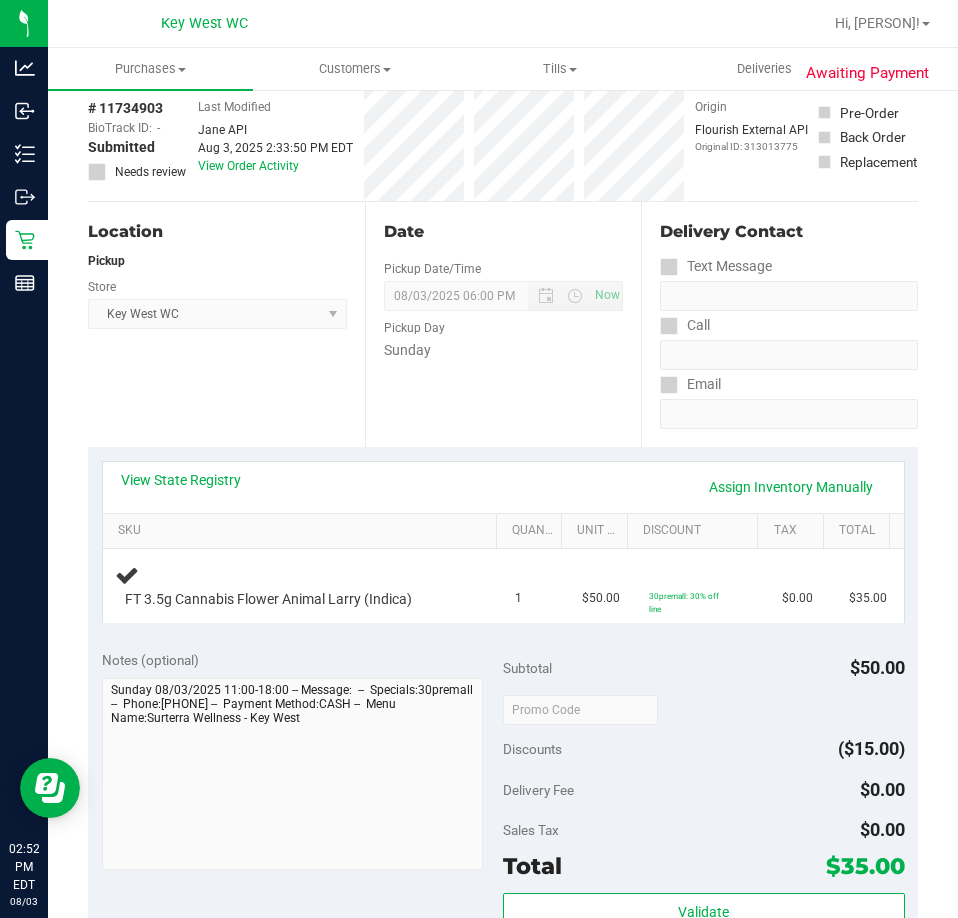scroll, scrollTop: 0, scrollLeft: 0, axis: both 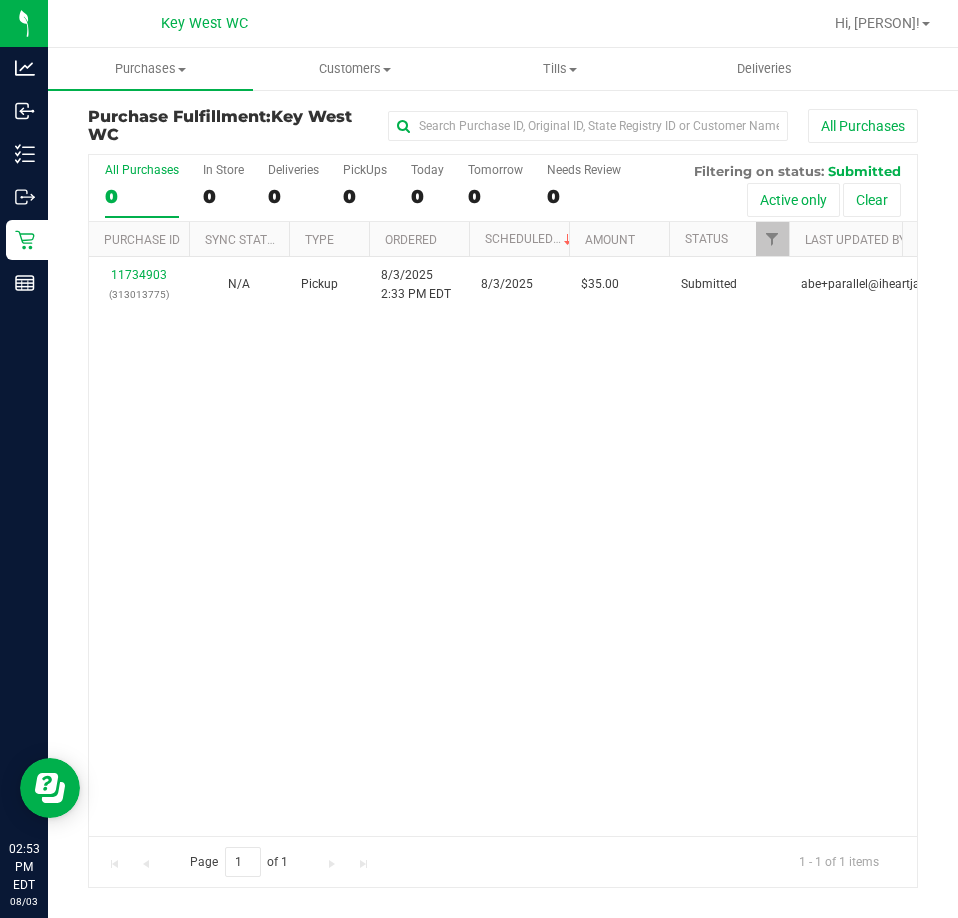 click on "11734903
(313013775)
N/A
Pickup 8/3/2025 2:33 PM EDT 8/3/2025
$35.00
Submitted abe+parallel@iheartjane.com" at bounding box center [503, 546] 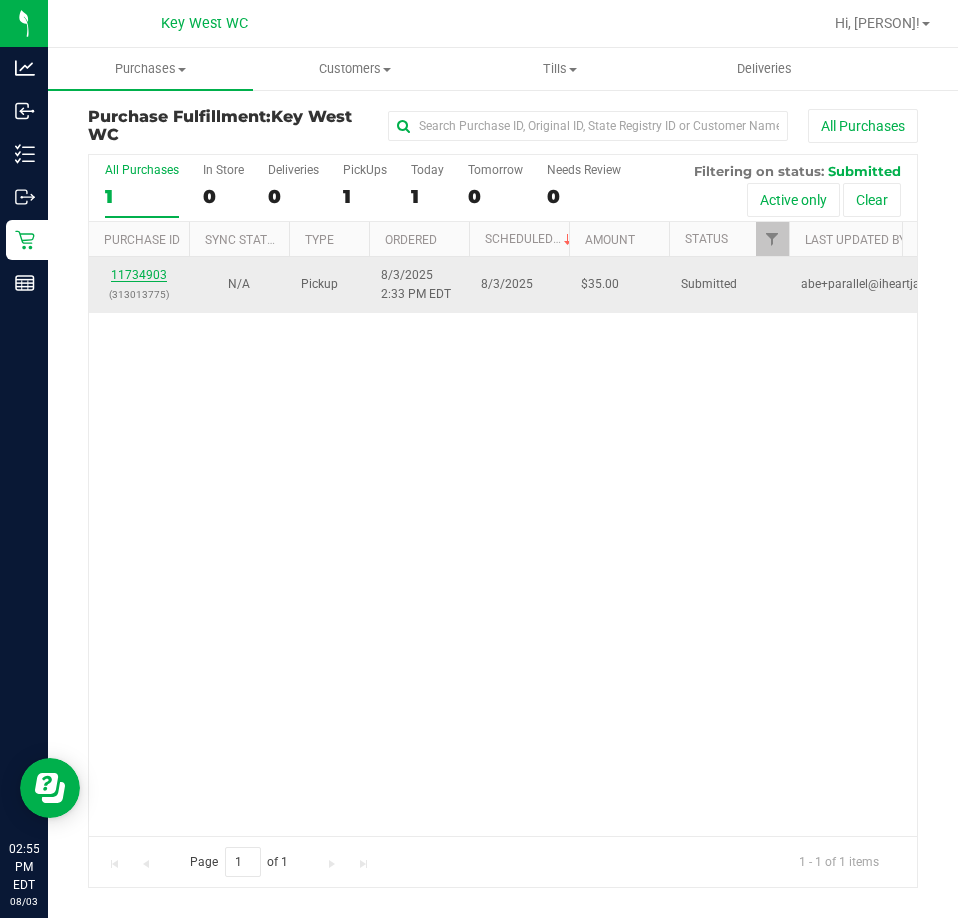 click on "11734903" at bounding box center [139, 275] 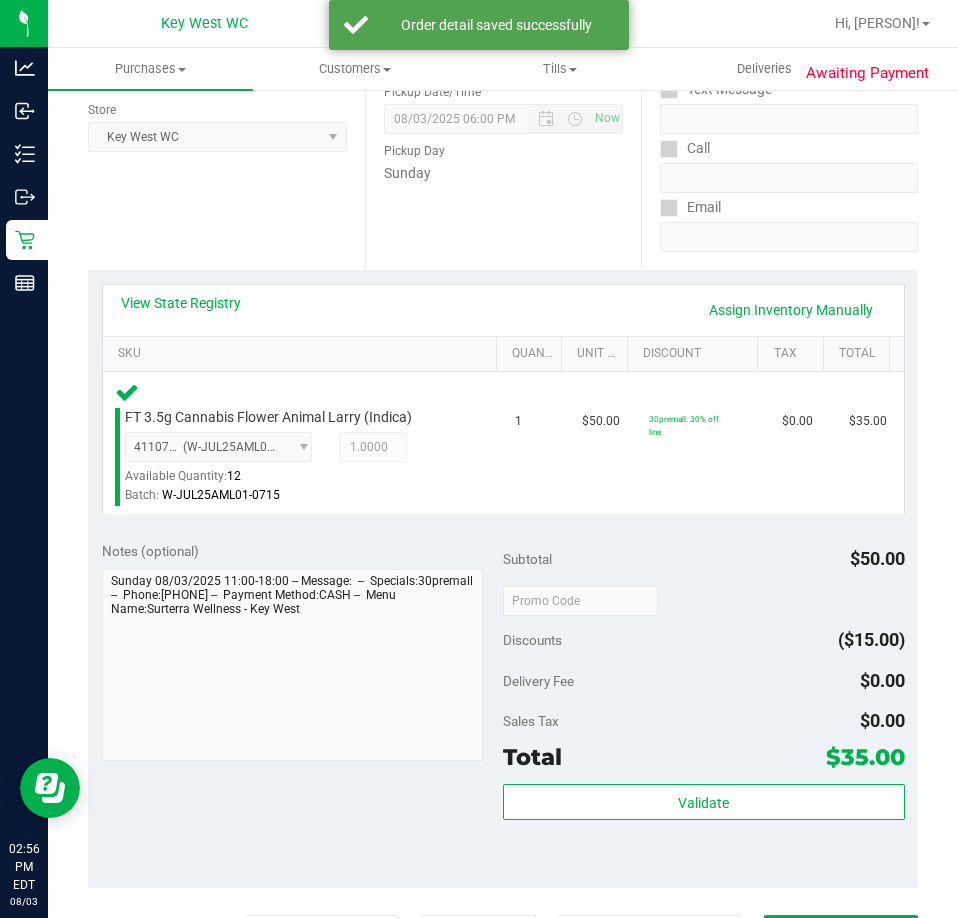 scroll, scrollTop: 300, scrollLeft: 0, axis: vertical 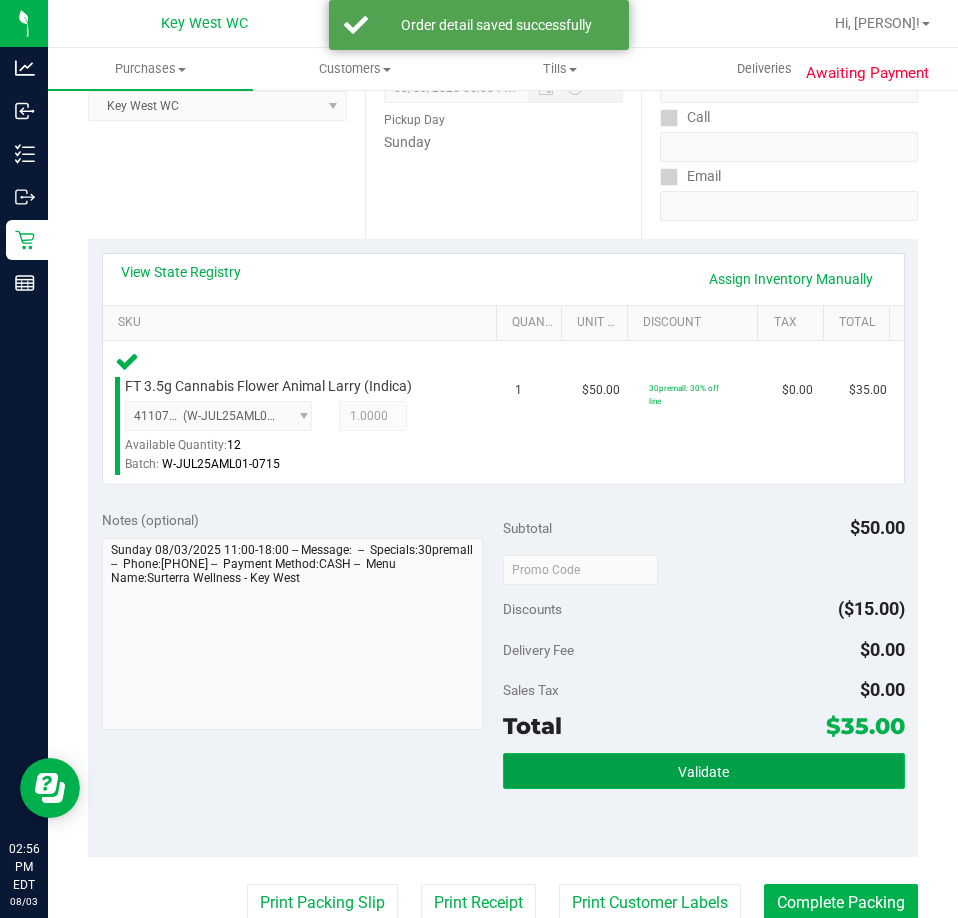click on "Validate" at bounding box center [704, 771] 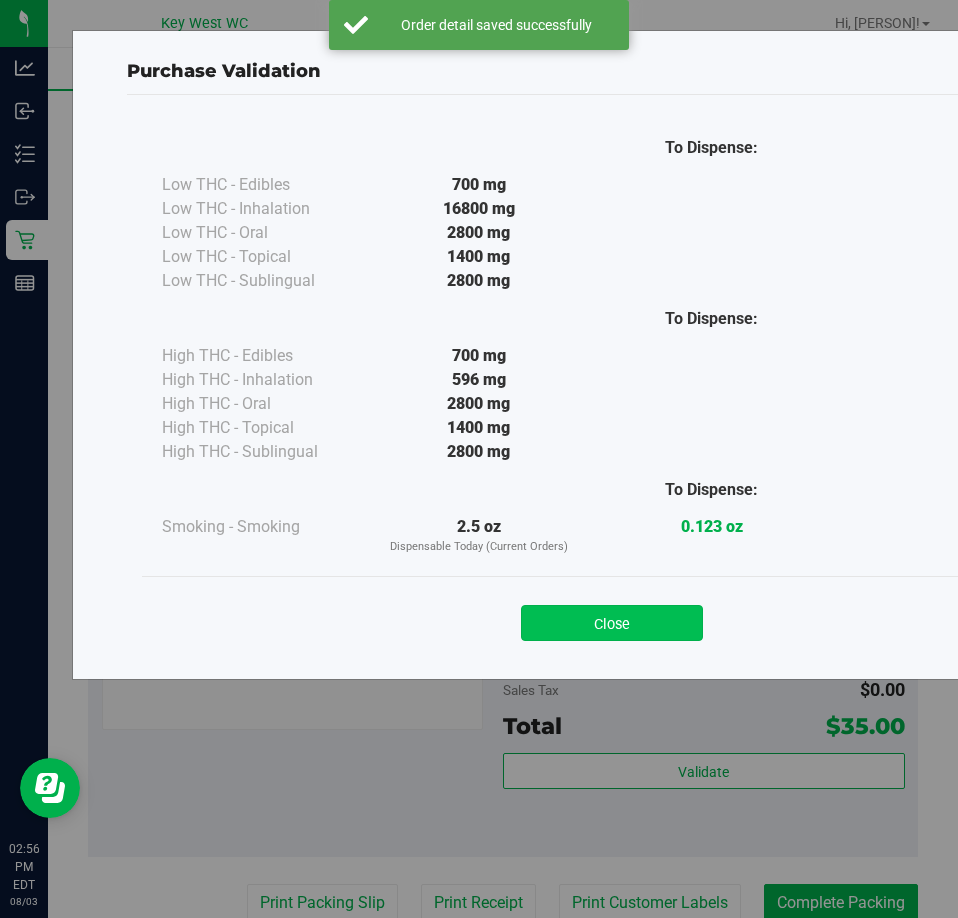 click on "Close" at bounding box center (612, 623) 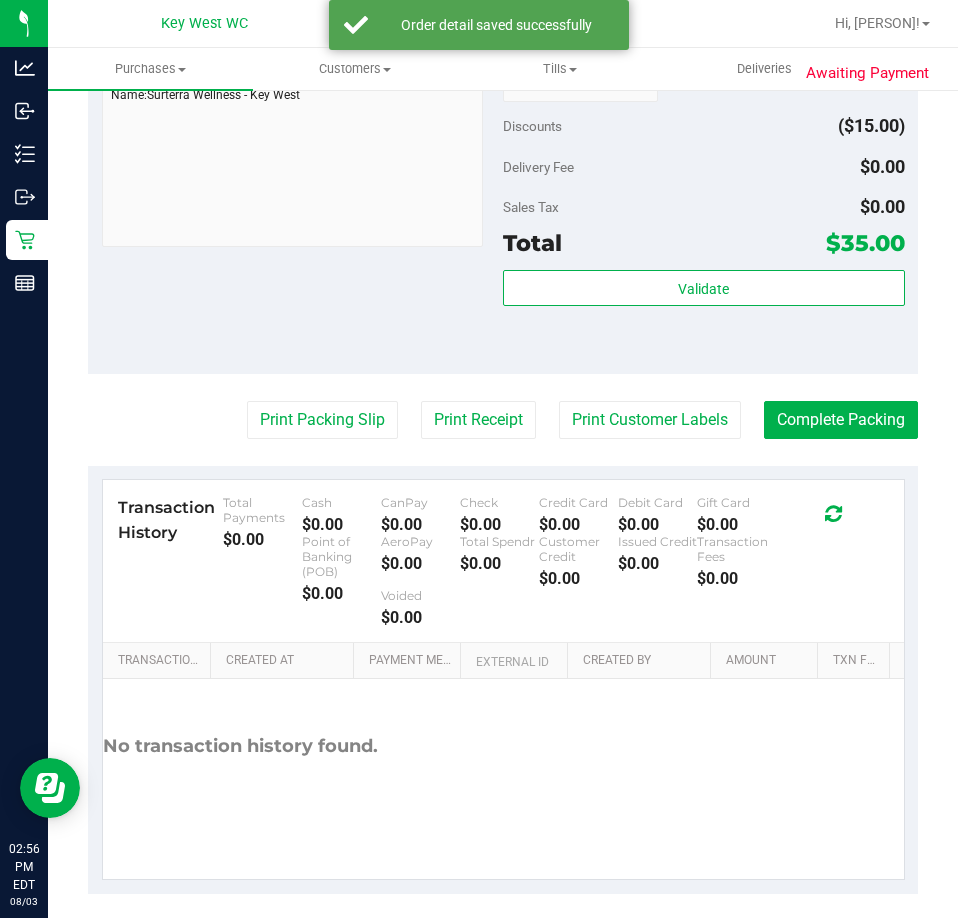scroll, scrollTop: 799, scrollLeft: 0, axis: vertical 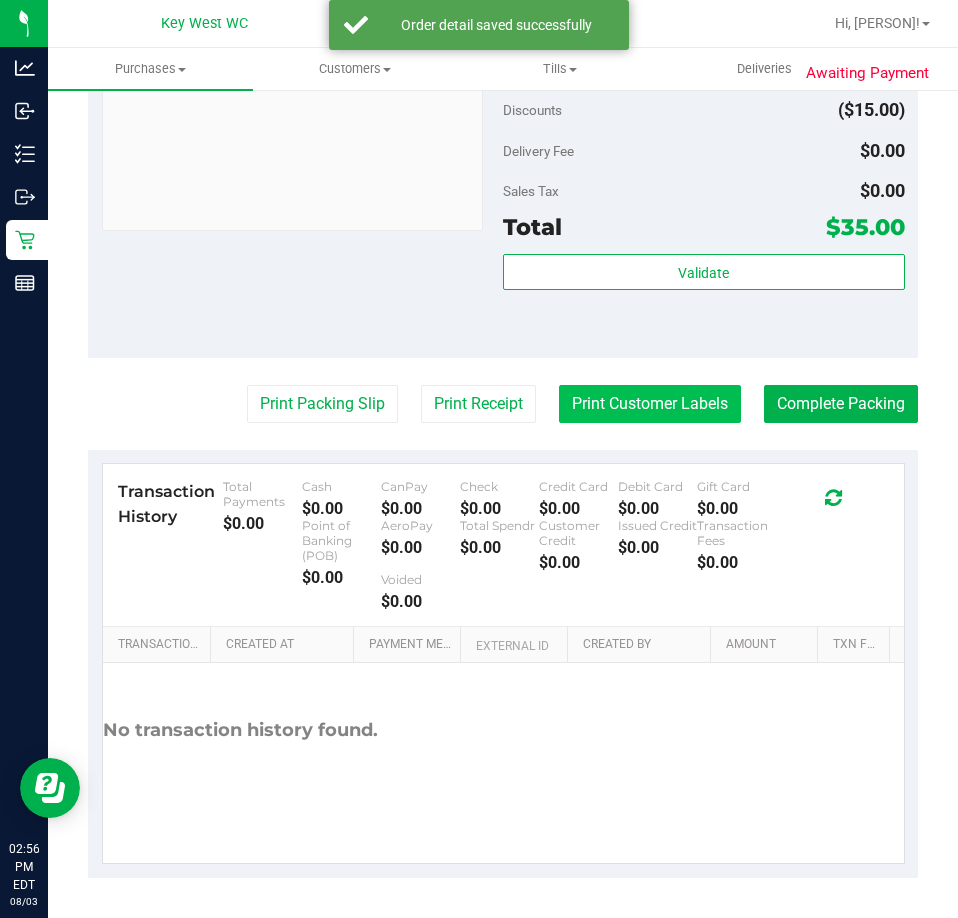 click on "Print Customer Labels" at bounding box center [650, 404] 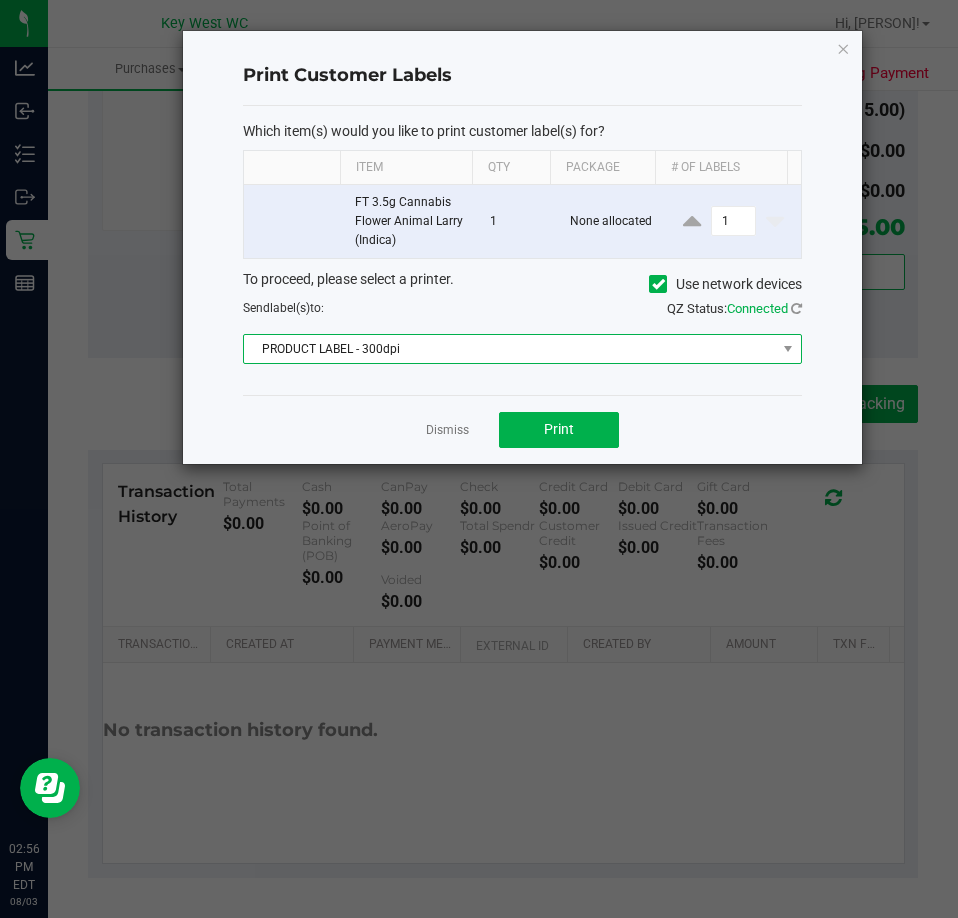 click on "PRODUCT LABEL - 300dpi" at bounding box center (510, 349) 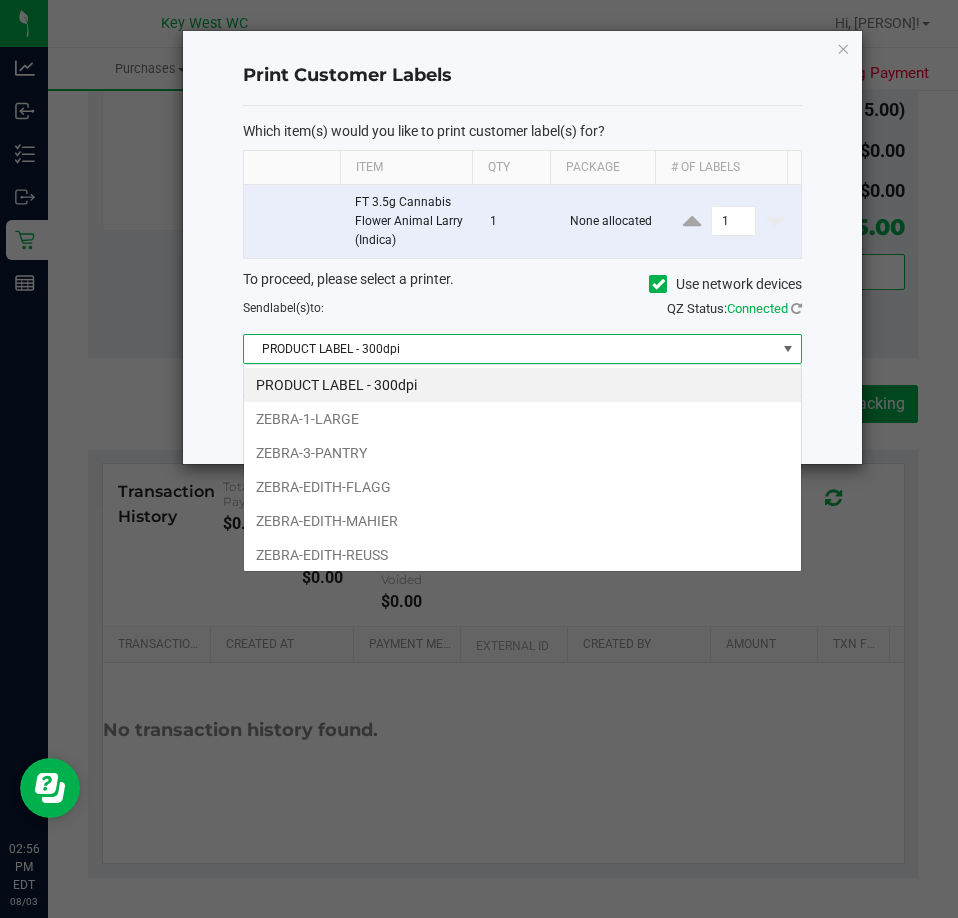 scroll, scrollTop: 99970, scrollLeft: 99441, axis: both 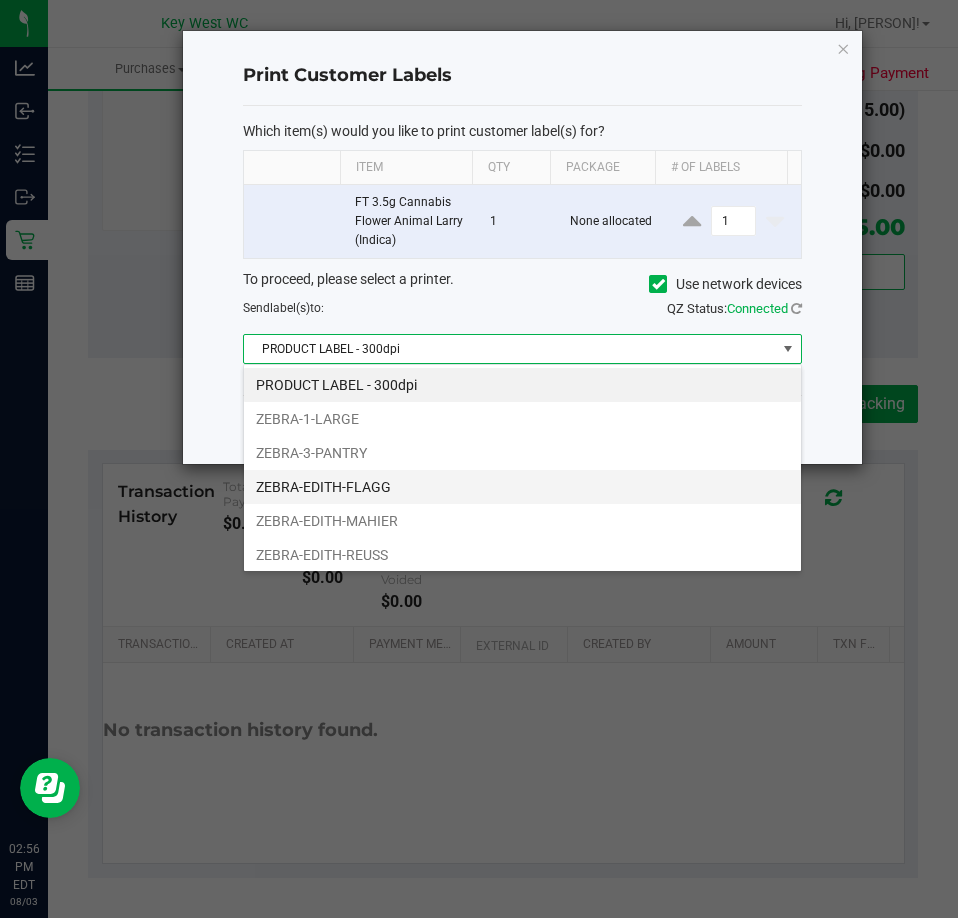 click on "ZEBRA-EDITH-FLAGG" at bounding box center [522, 487] 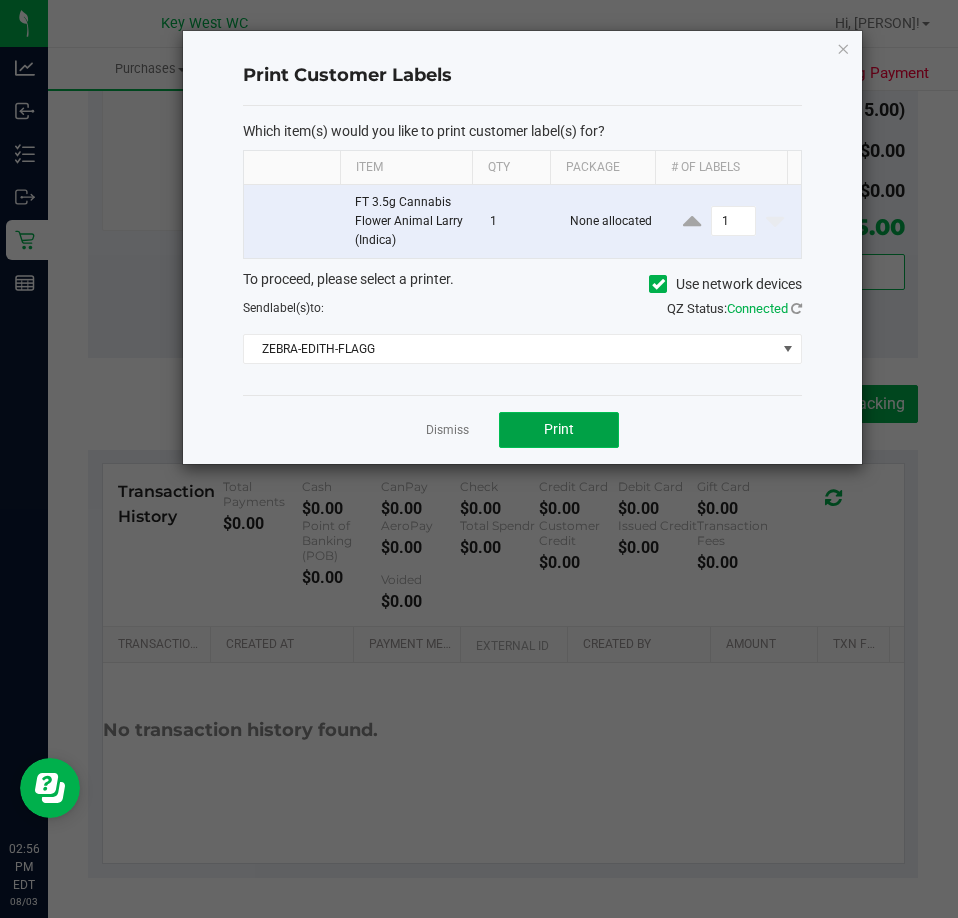 click on "Print" 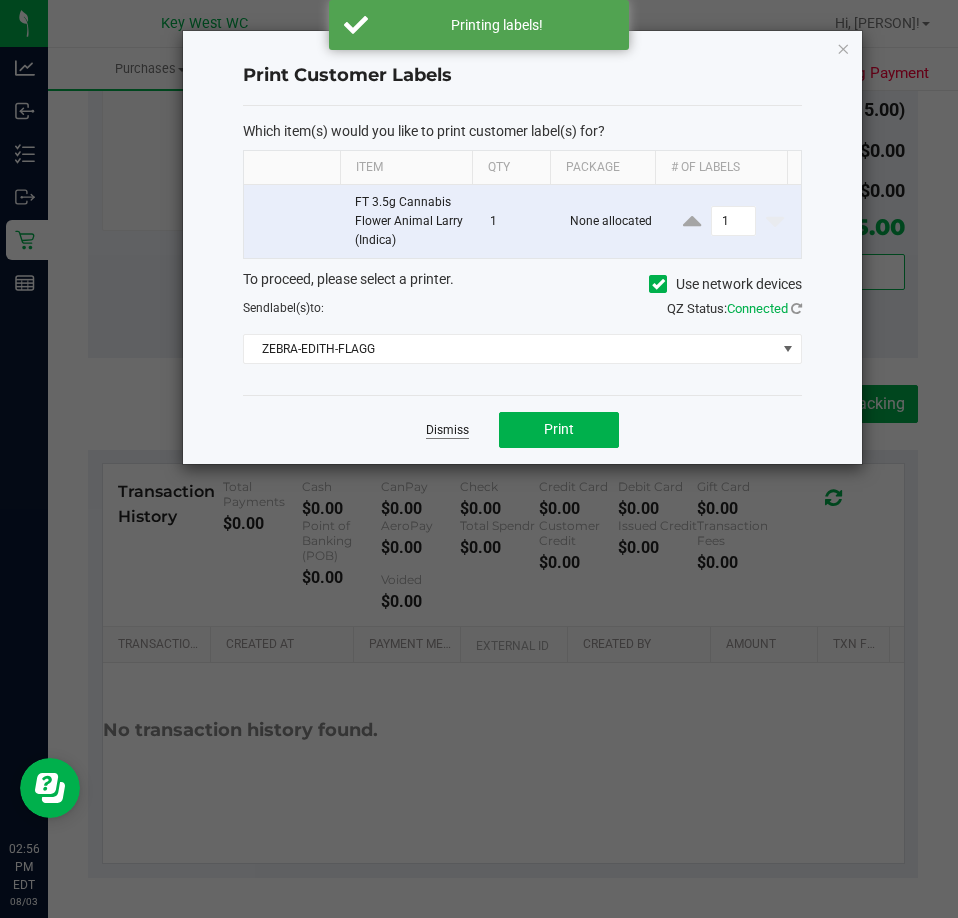 click on "Dismiss" 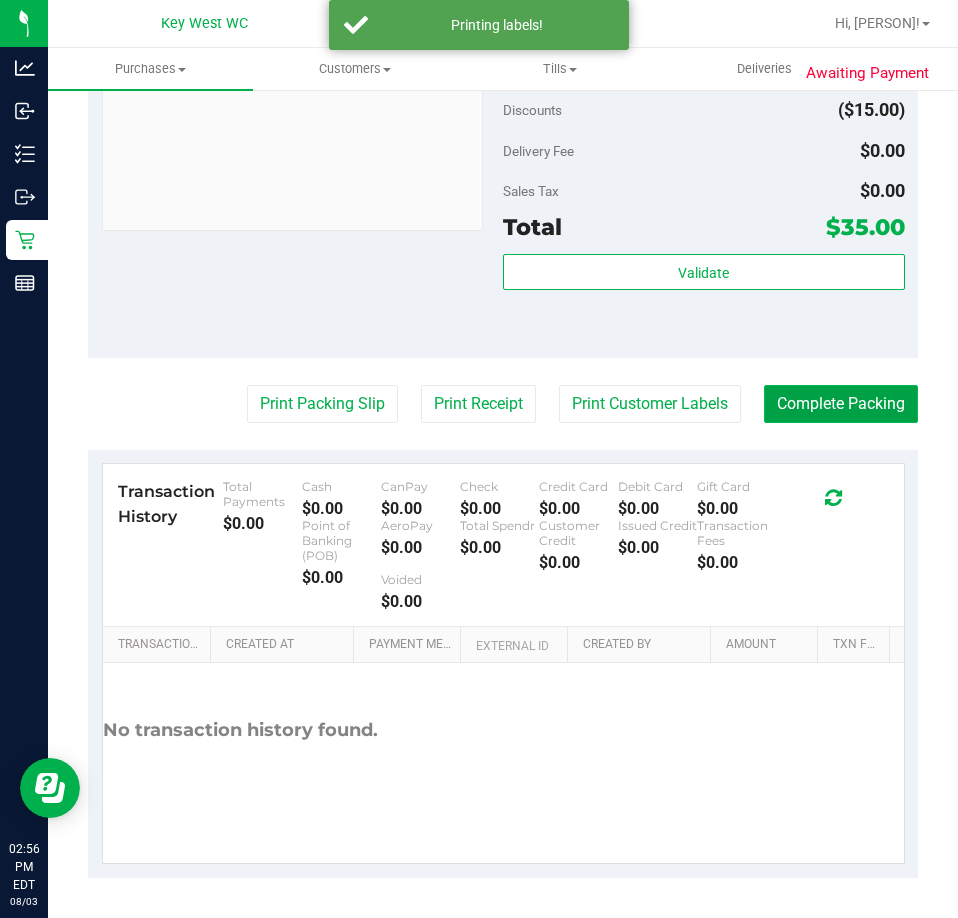 click on "Complete Packing" at bounding box center (841, 404) 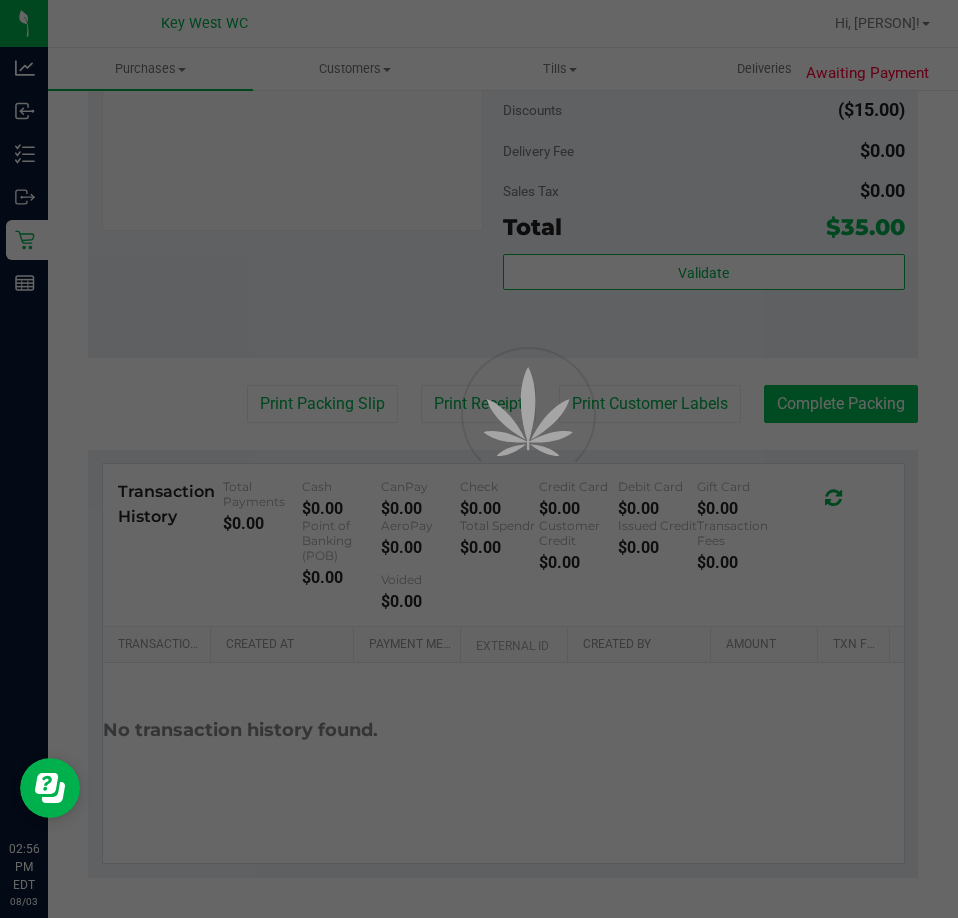 scroll, scrollTop: 0, scrollLeft: 0, axis: both 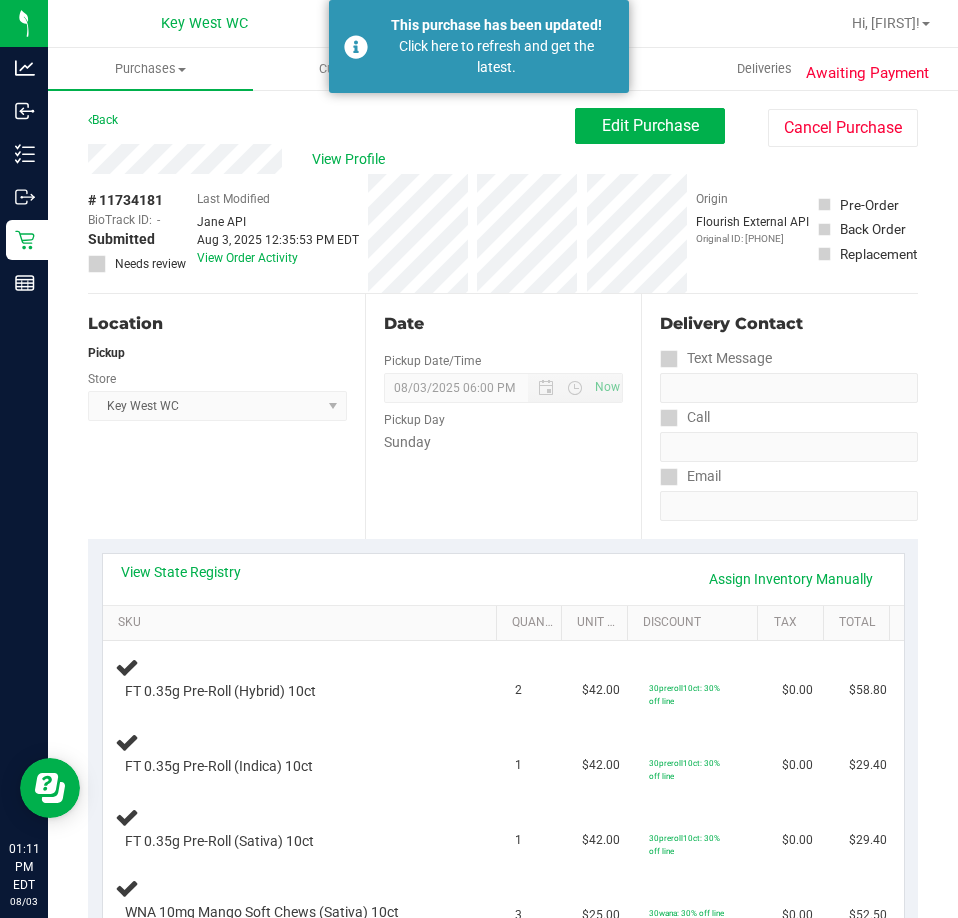 click on "Location
Pickup
Store
Key West WC Select Store Bonita Springs WC Boynton Beach WC Bradenton WC Brandon WC Brooksville WC Call Center Clermont WC Crestview WC Deerfield Beach WC Delray Beach WC Deltona WC Ft Walton Beach WC Ft. Lauderdale WC Ft. Myers WC Gainesville WC Jax Atlantic WC JAX DC REP Jax WC Key West WC Lakeland WC Largo WC Lehigh Acres DC REP Merritt Island WC Miami 72nd WC Miami Beach WC Miami Dadeland WC Miramar DC REP New Port Richey WC North Palm Beach WC North Port WC Ocala WC Orange Park WC Orlando Colonial WC Orlando DC REP Orlando WC Oviedo WC Palm Bay WC Palm Coast WC Panama City WC Pensacola WC Port Orange WC Port St. Lucie WC Sebring WC South Tampa WC St. Pete WC Summerfield WC Tallahassee DC REP Tallahassee WC Tampa DC Testing Tampa Warehouse Tampa WC TX Austin DC TX Plano Retail WPB DC WPB WC" at bounding box center [226, 416] 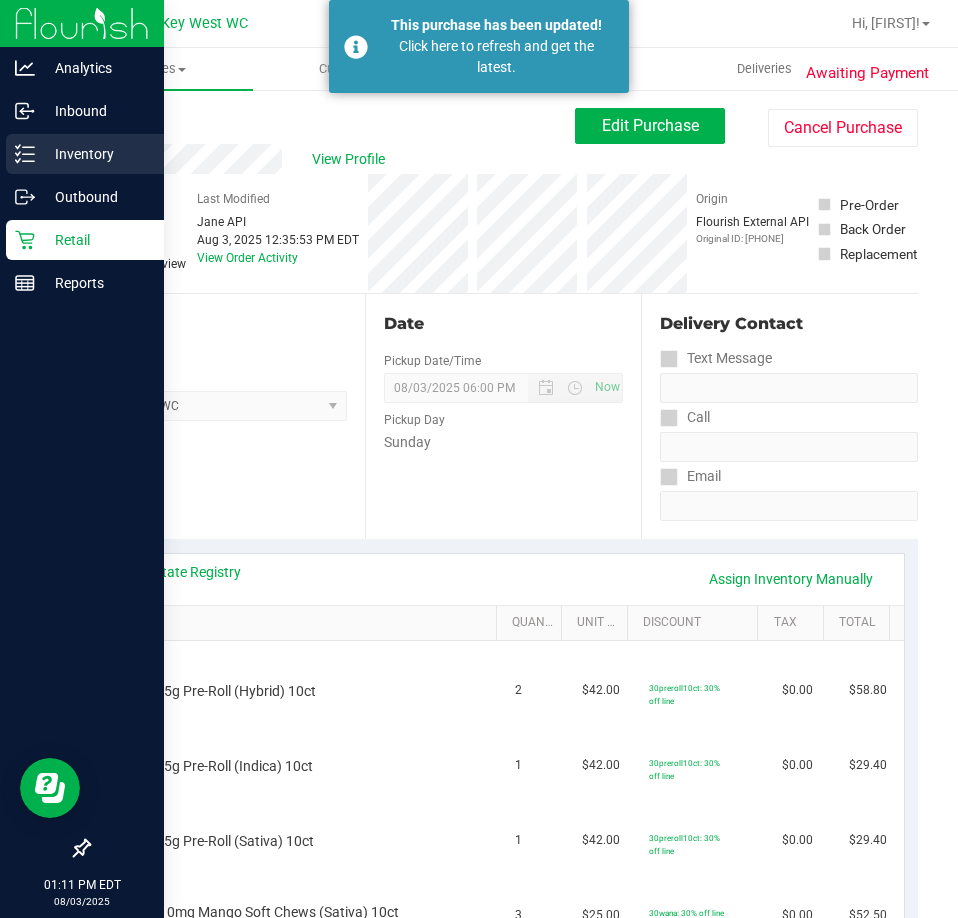 click on "Inventory" at bounding box center [95, 154] 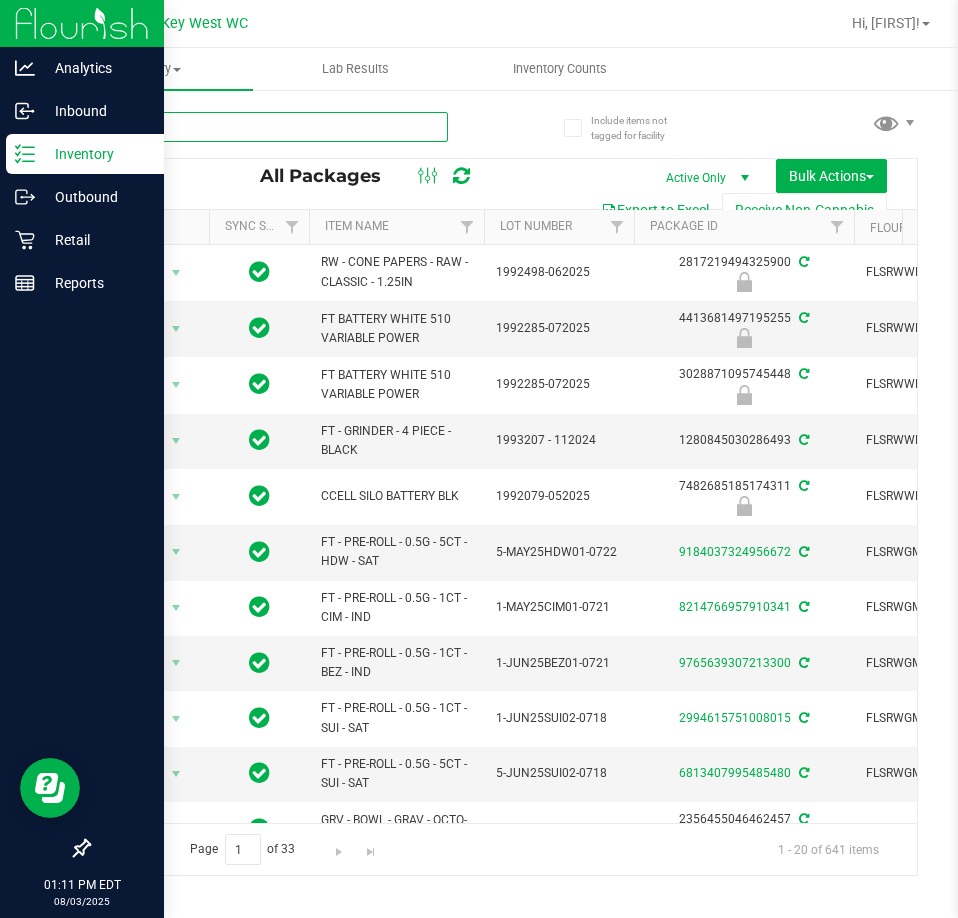 click at bounding box center [268, 127] 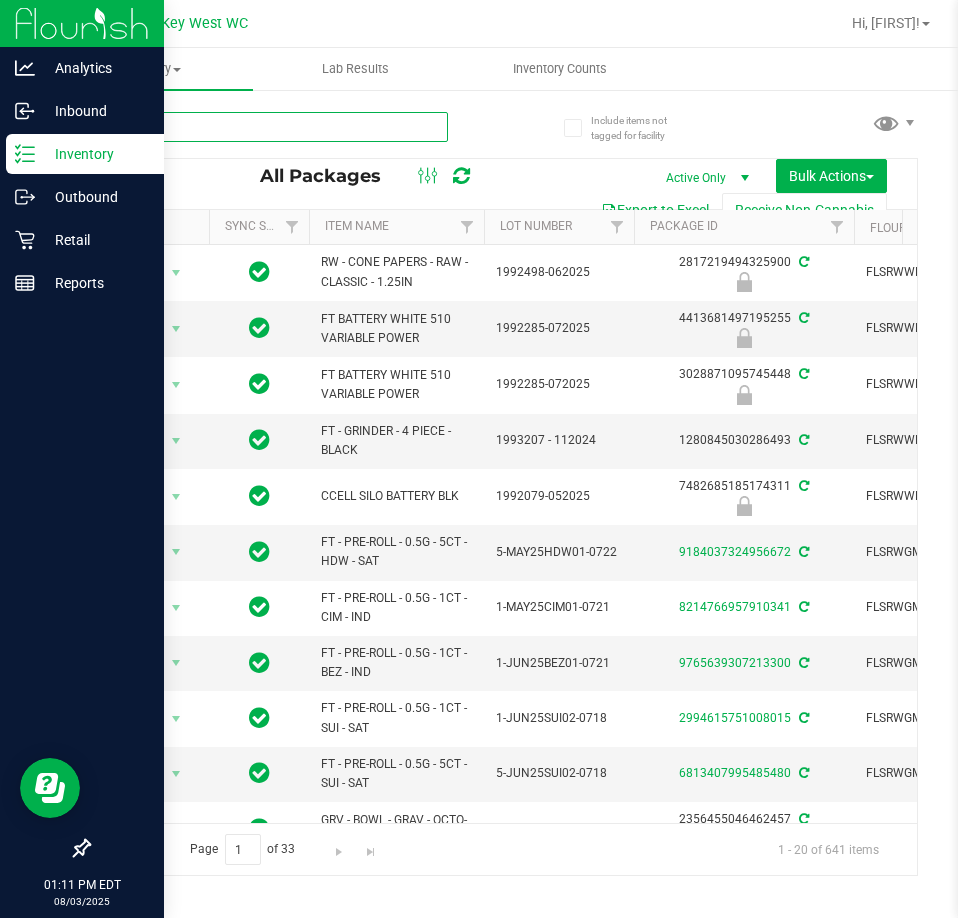 type on "wbv" 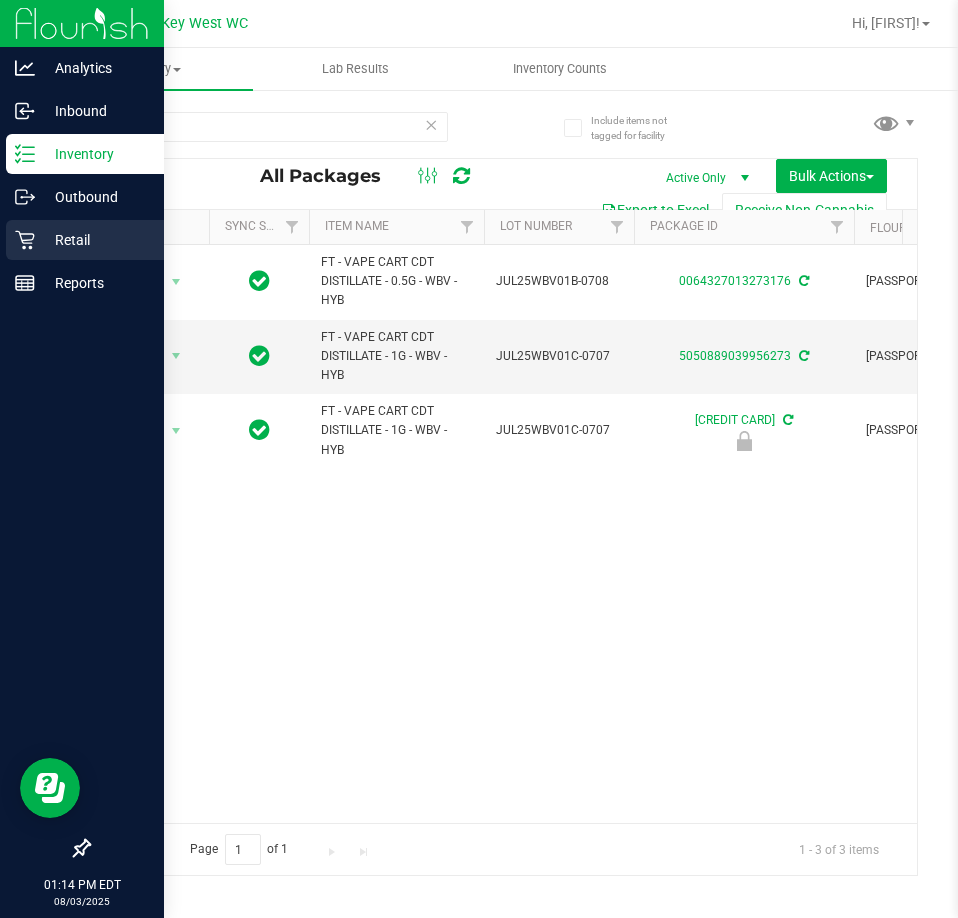 click 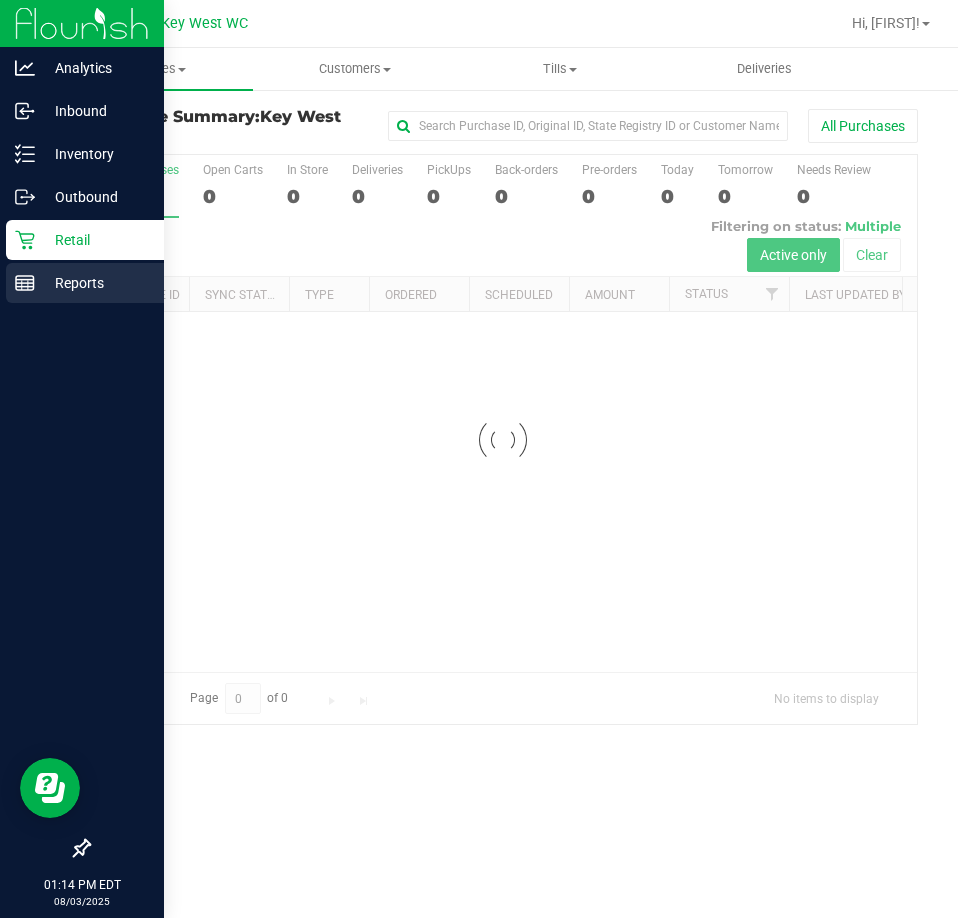 click on "Reports" at bounding box center [95, 283] 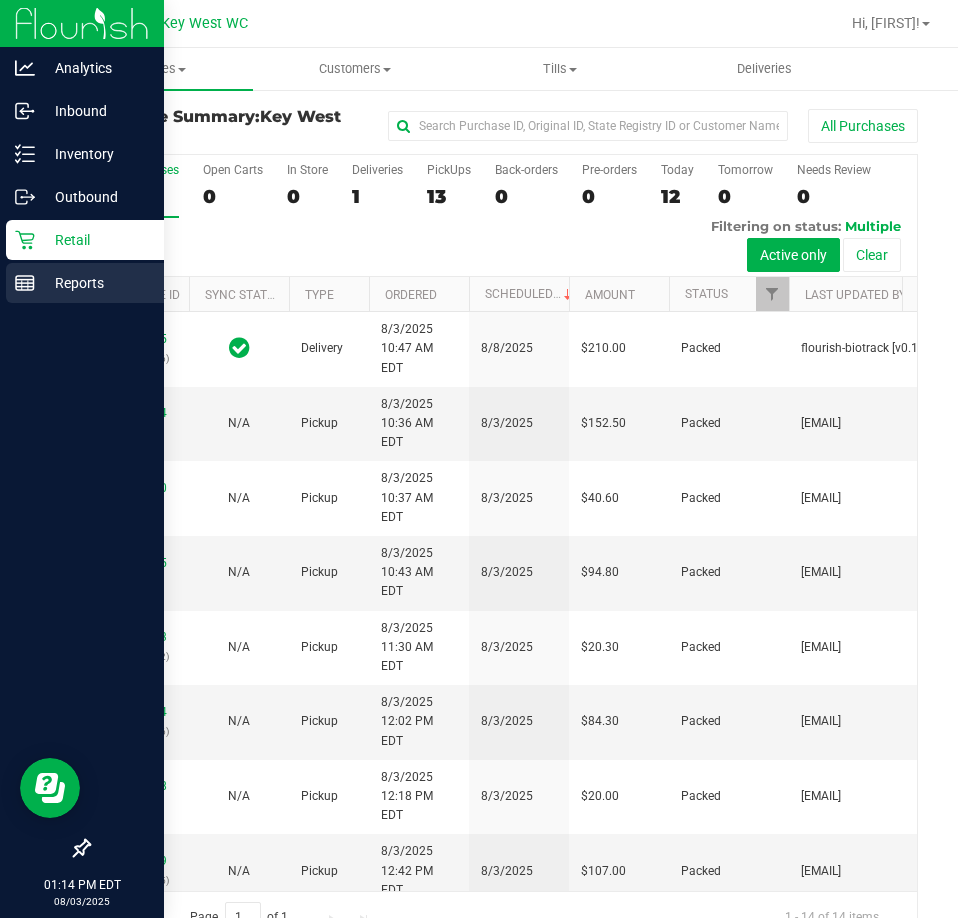 click on "Reports" at bounding box center [95, 283] 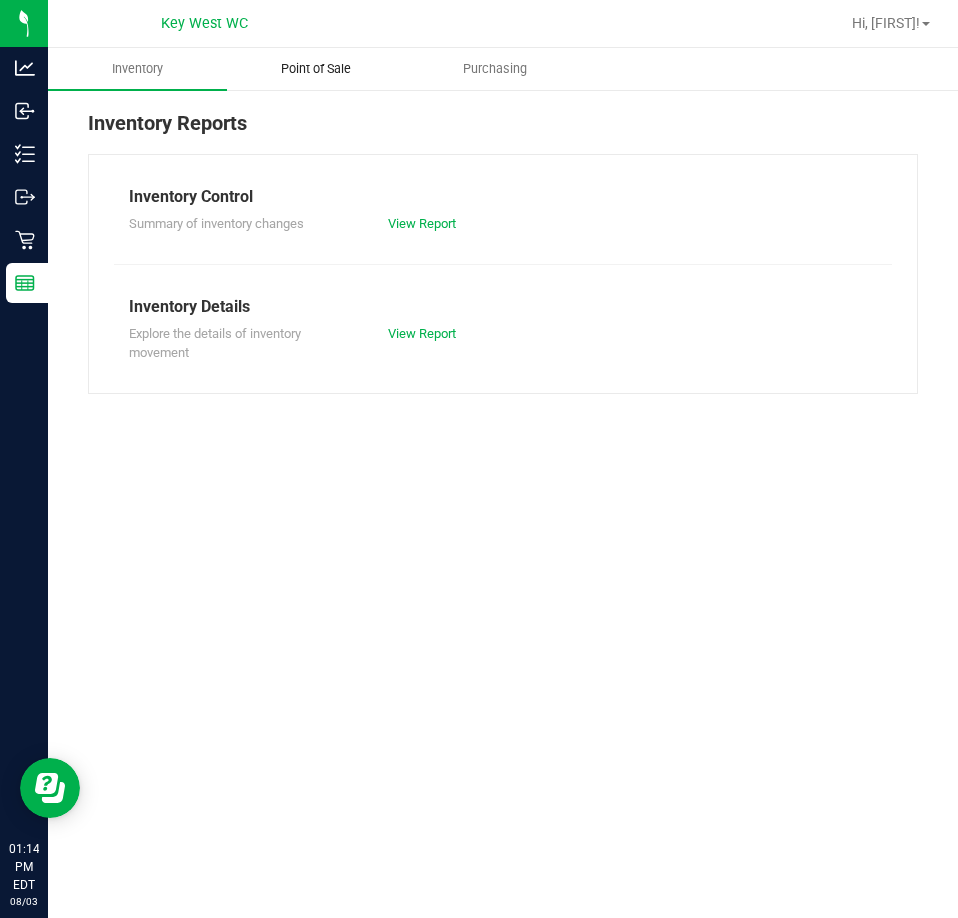 click on "Point of Sale" at bounding box center [316, 69] 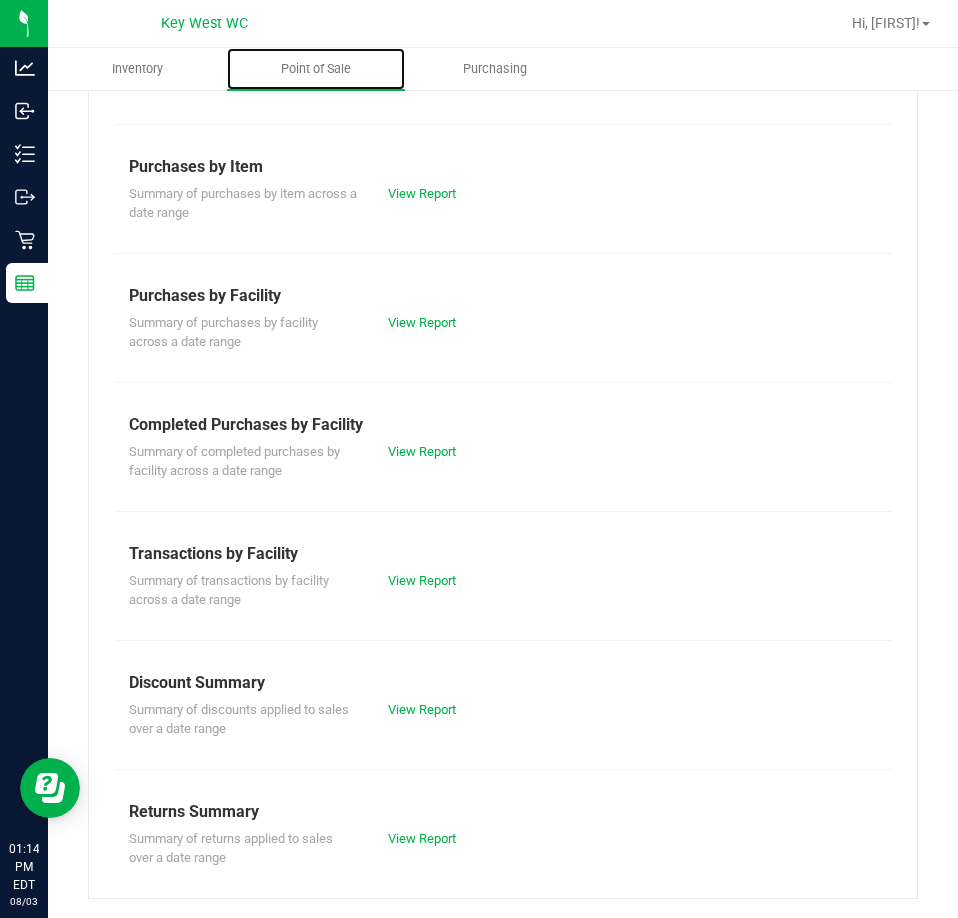 scroll, scrollTop: 270, scrollLeft: 0, axis: vertical 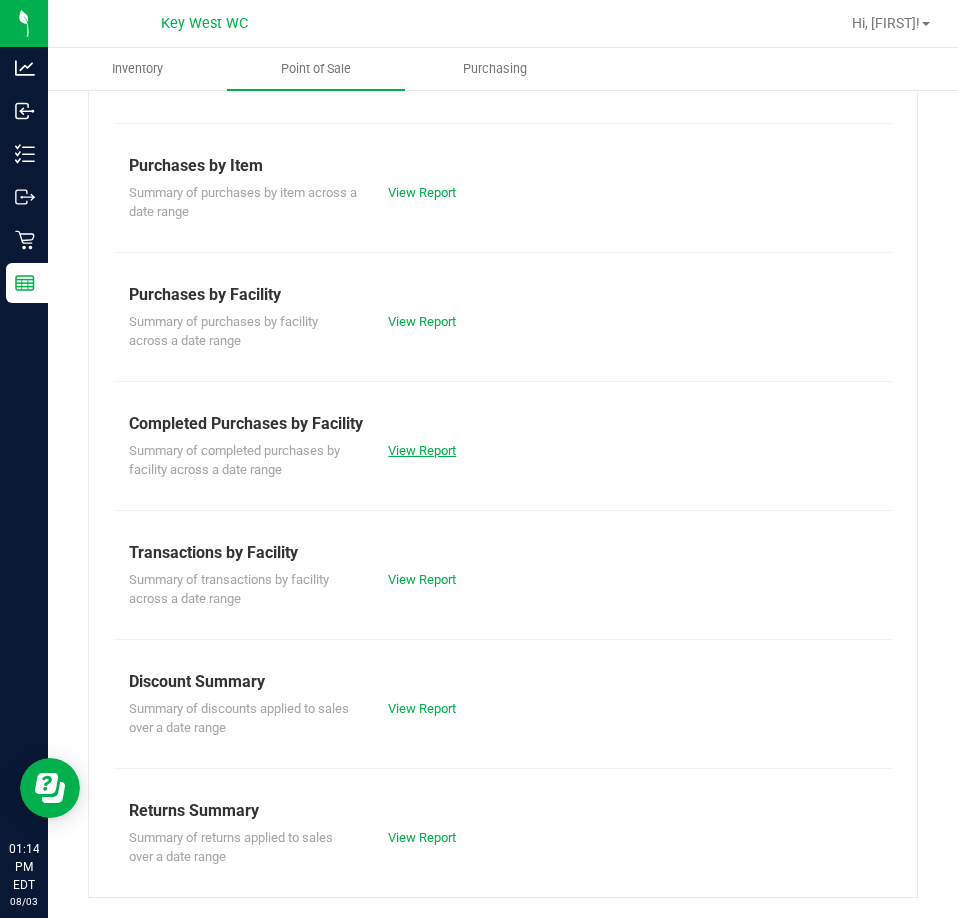 click on "View Report" at bounding box center (422, 450) 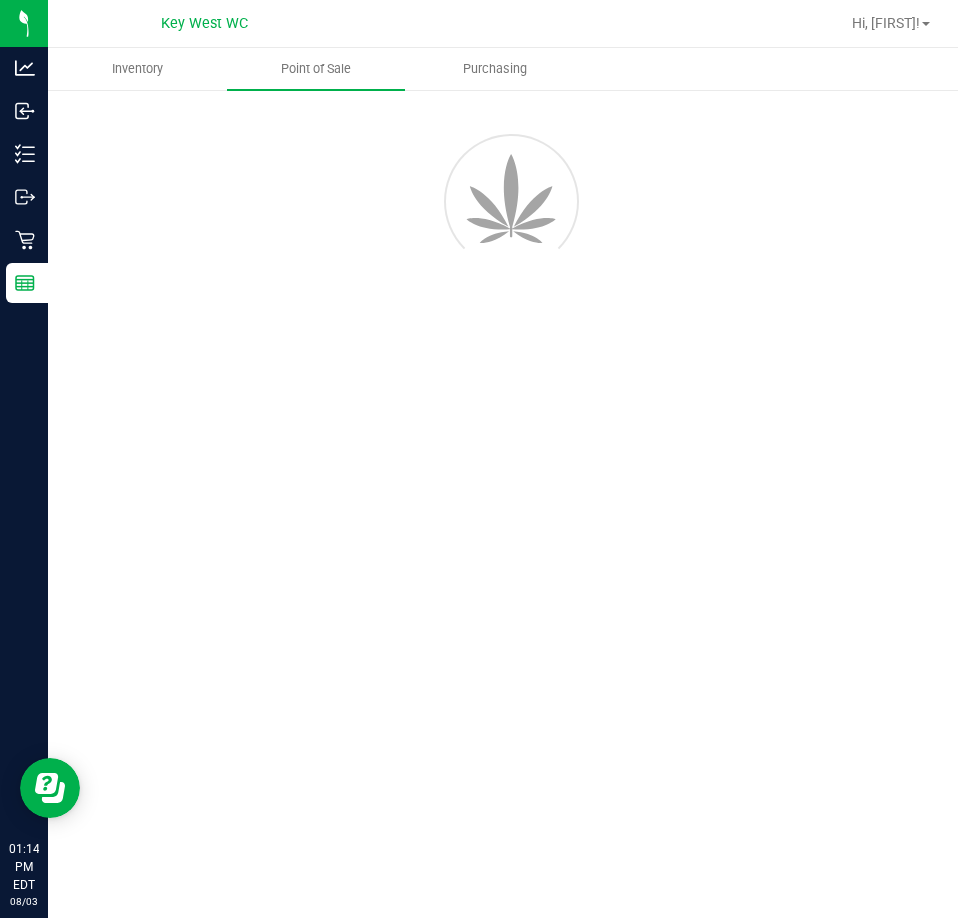 scroll, scrollTop: 0, scrollLeft: 0, axis: both 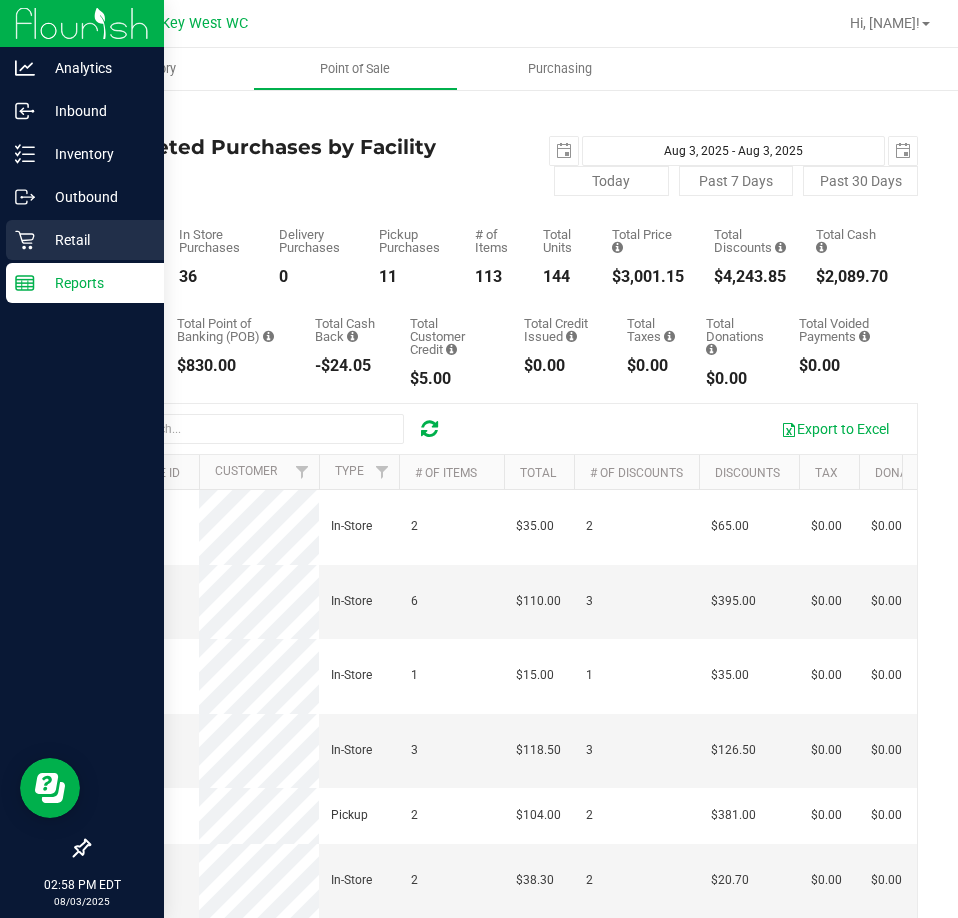 click on "Retail" at bounding box center [95, 240] 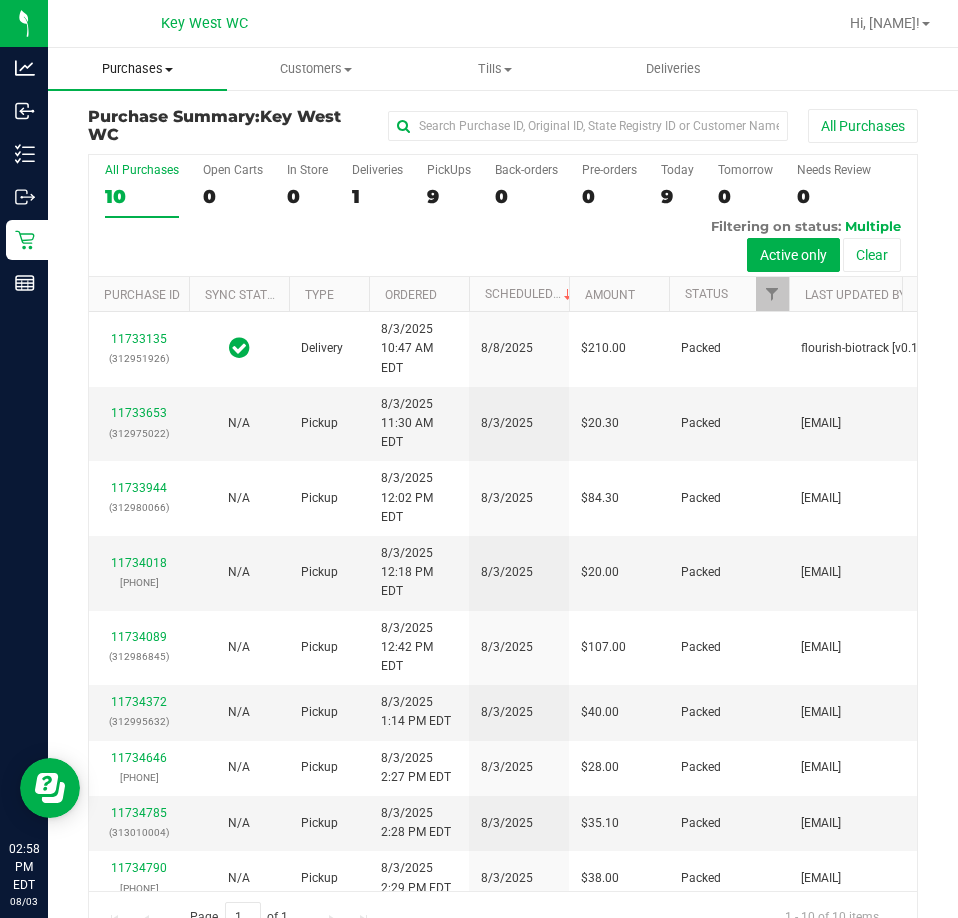 click on "Purchases" at bounding box center (137, 69) 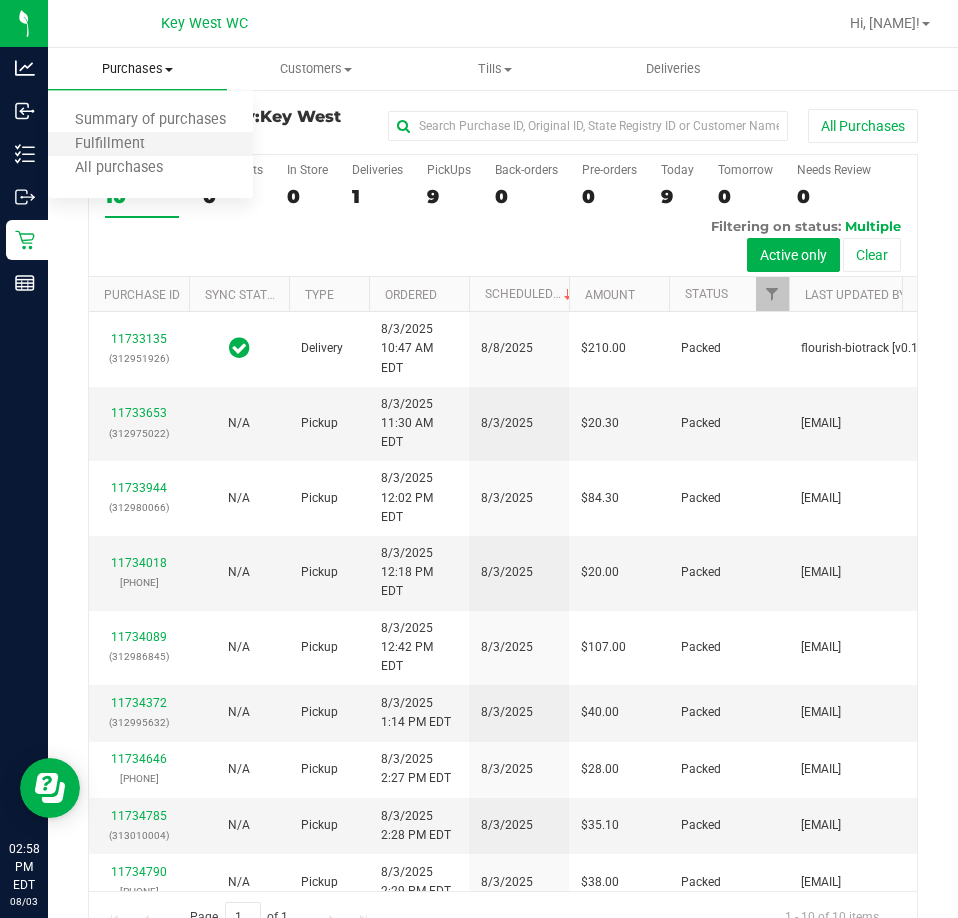 click on "Fulfillment" at bounding box center [150, 145] 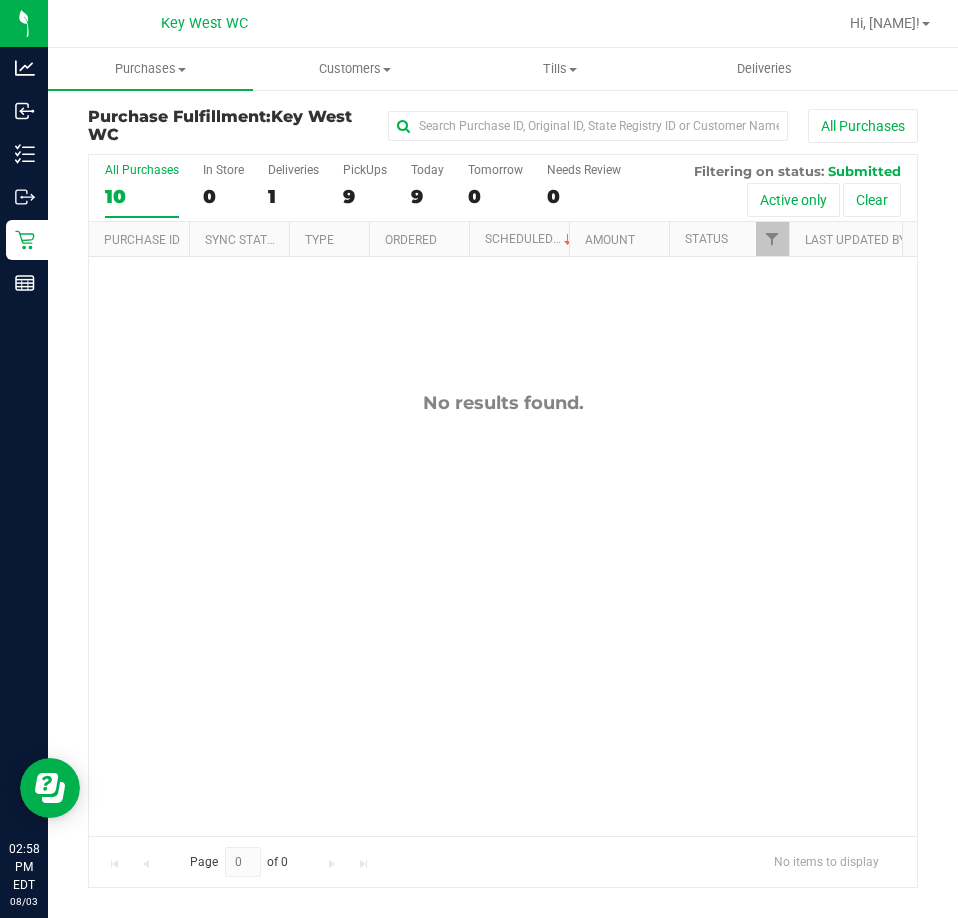 click on "No results found." at bounding box center (503, 613) 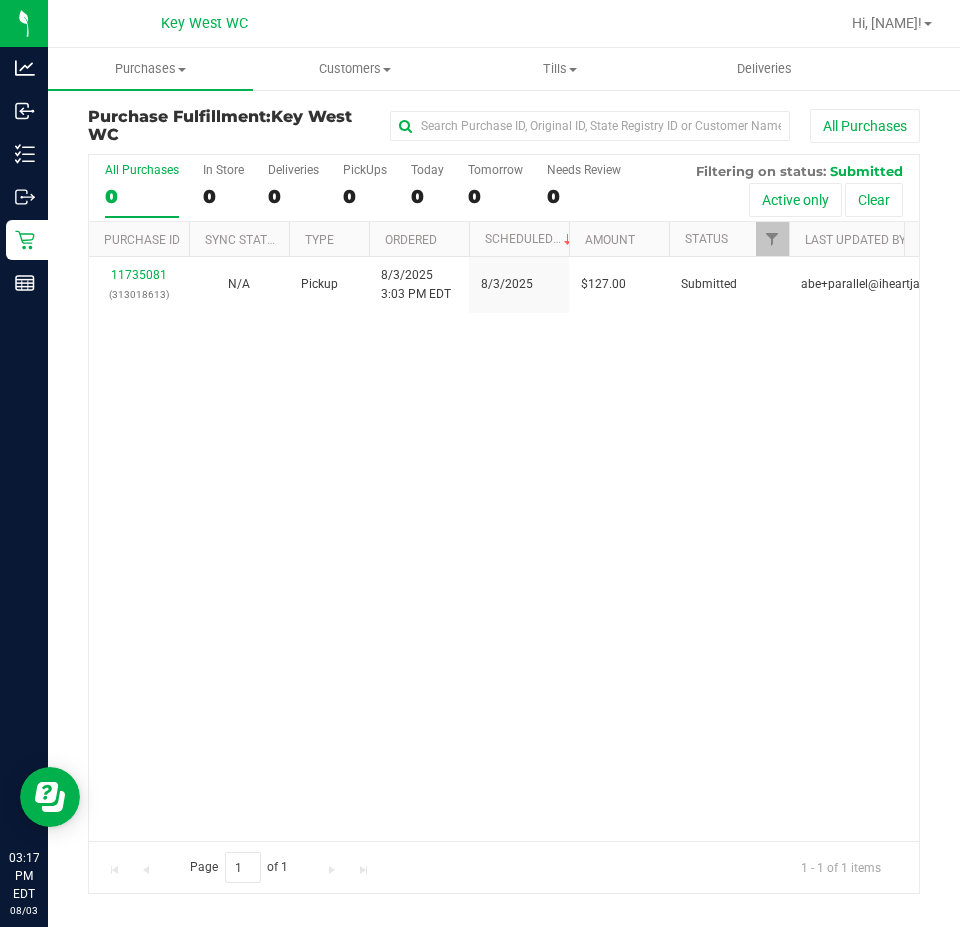 click on "11735081
(313018613)
N/A
Pickup 8/3/2025 3:03 PM EDT 8/3/2025
$127.00
Submitted abe+parallel@iheartjane.com" at bounding box center [504, 549] 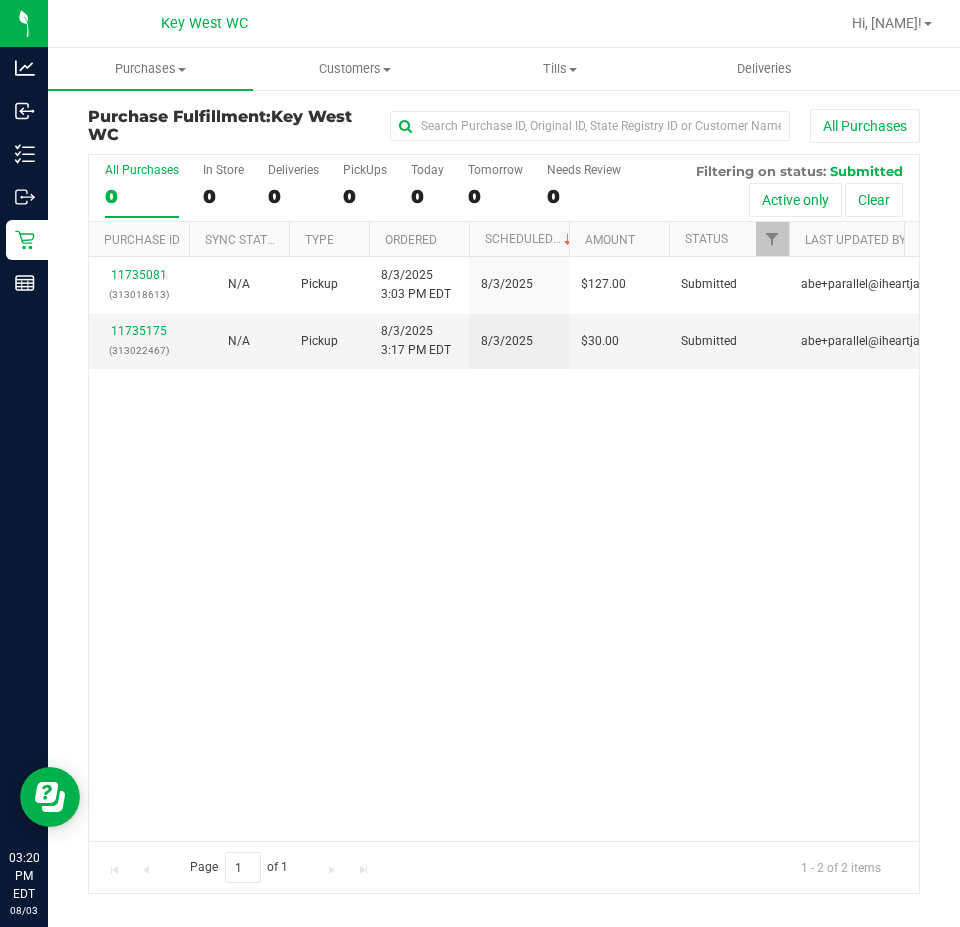 click on "11735081
(313018613)
N/A
Pickup 8/3/2025 3:03 PM EDT 8/3/2025
$127.00
Submitted abe+parallel@iheartjane.com
11735175
(313022467)
N/A
Pickup 8/3/2025 3:17 PM EDT 8/3/2025
$30.00
Submitted abe+parallel@iheartjane.com" at bounding box center (504, 549) 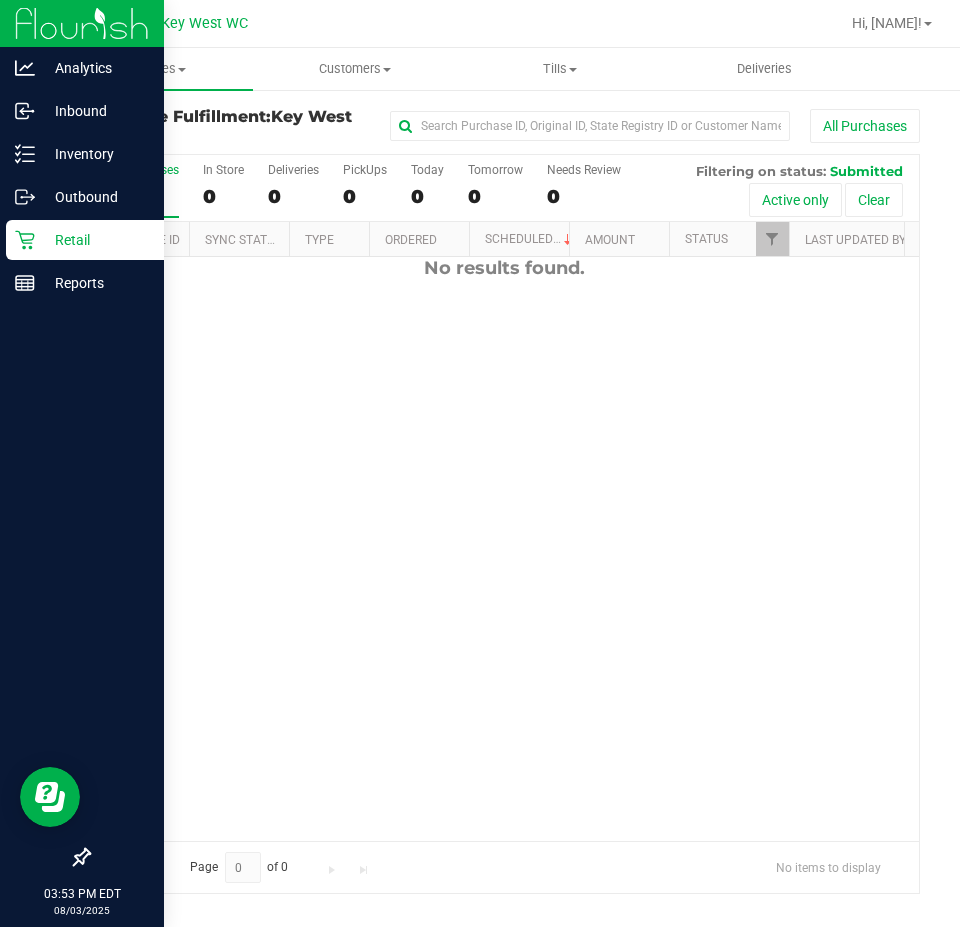 scroll, scrollTop: 0, scrollLeft: 0, axis: both 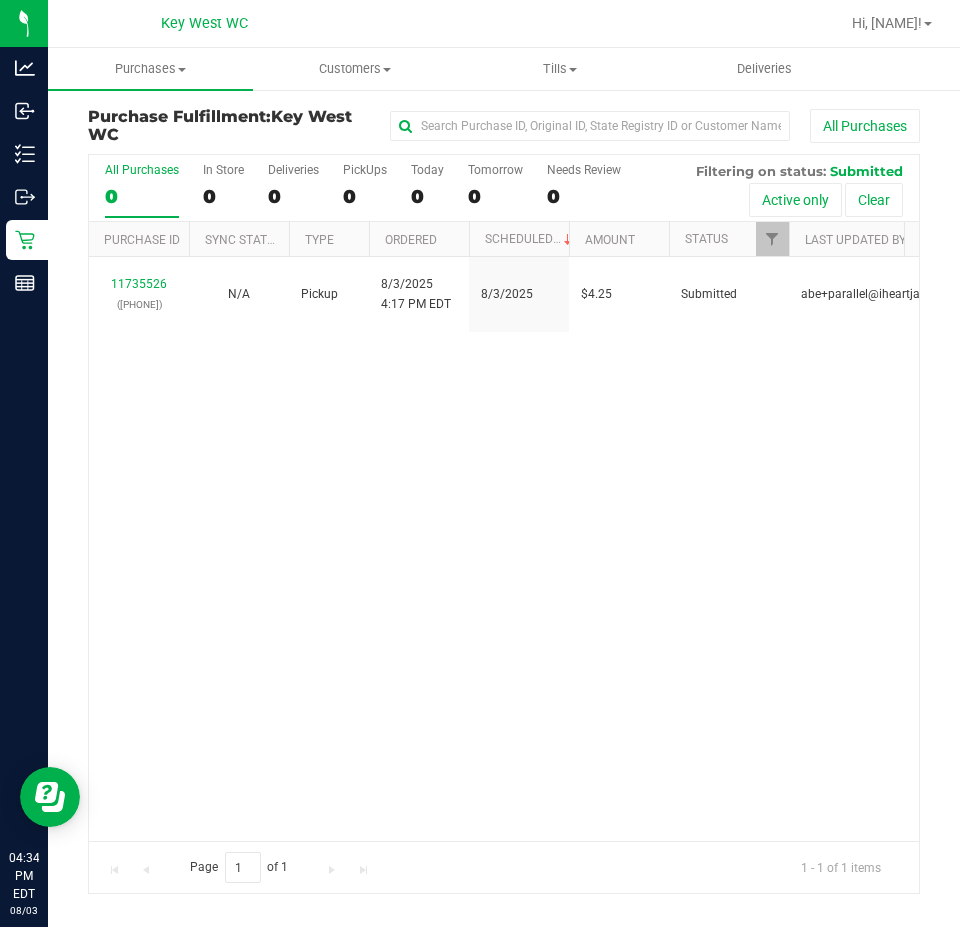 click on "[NUMBER]
([PHONE])
N/A
Pickup [DATE] [TIME] [TIMEZONE] [DATE]
$4.25
Submitted [EMAIL]" at bounding box center [504, 549] 